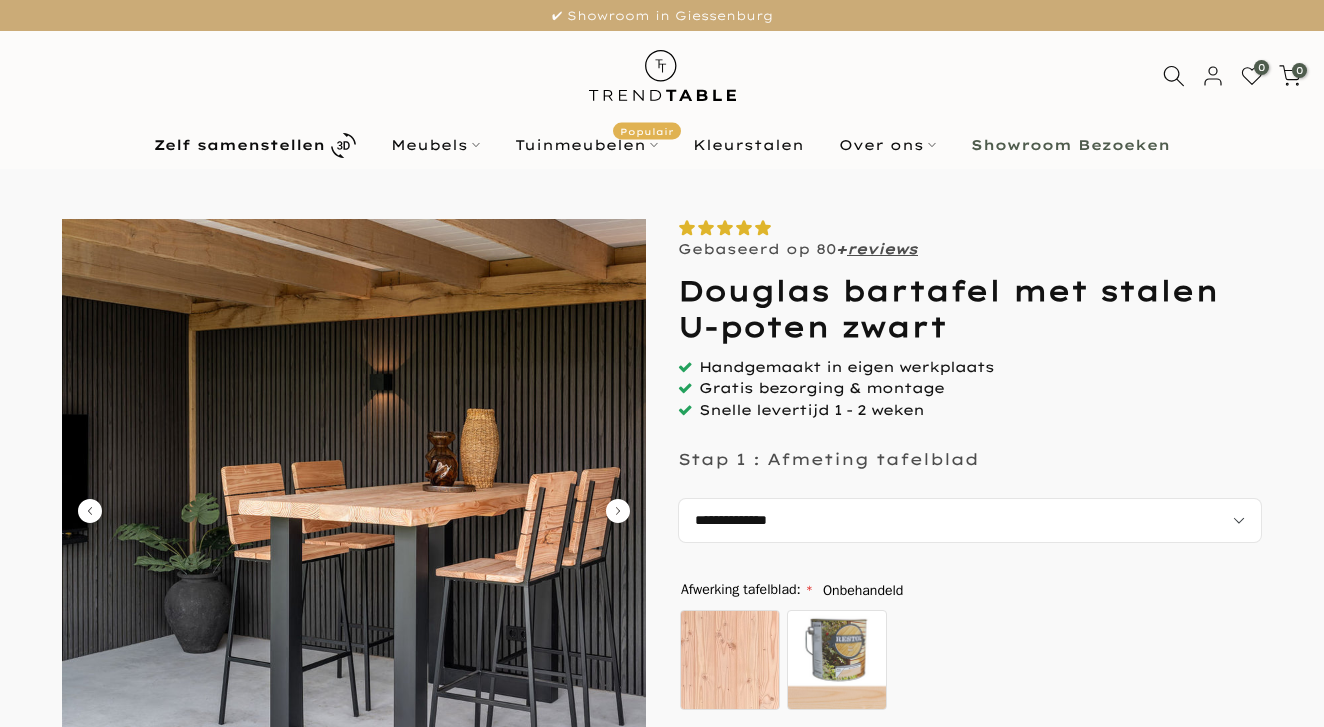 scroll, scrollTop: 0, scrollLeft: 0, axis: both 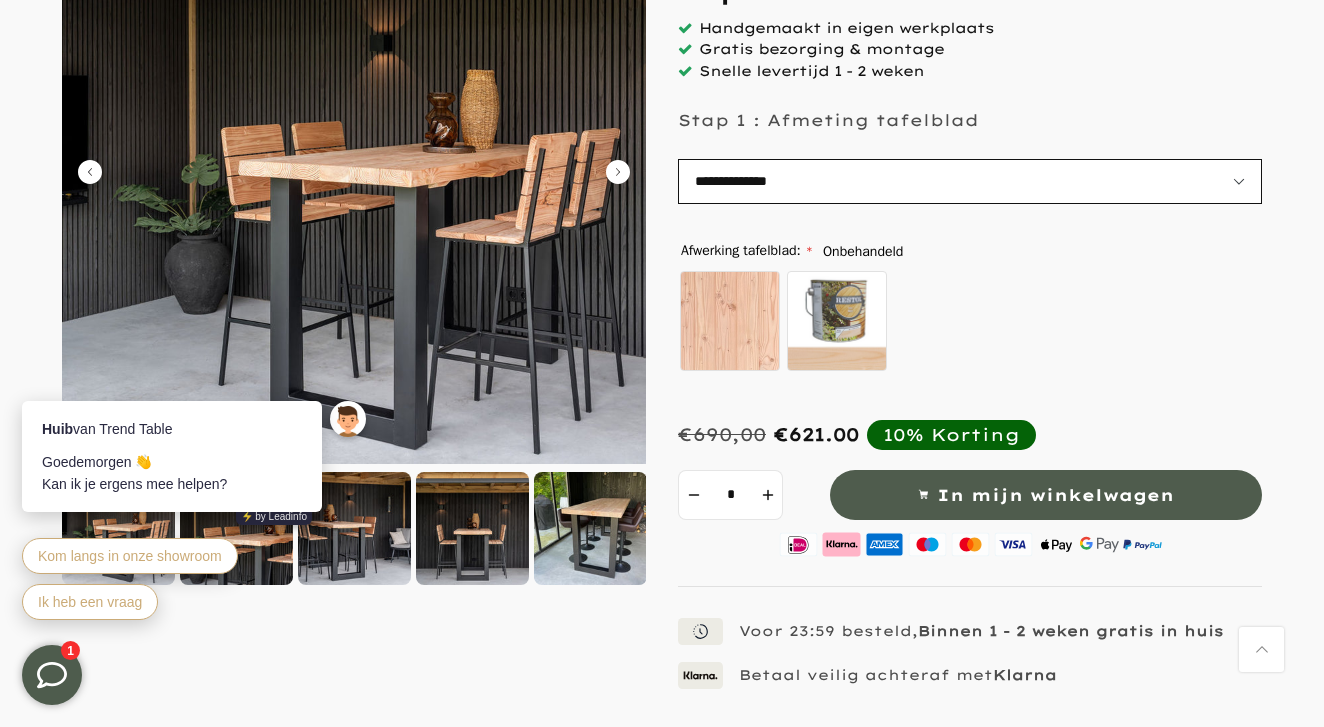 select on "**********" 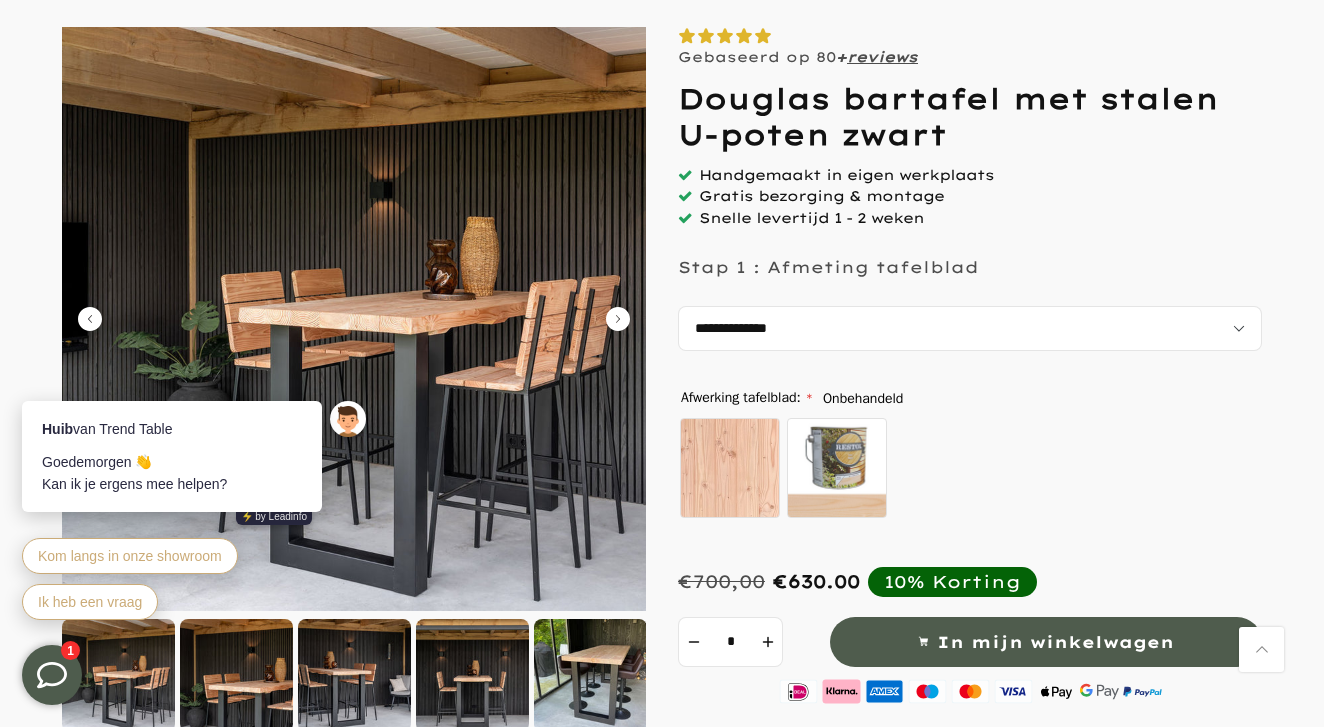 scroll, scrollTop: 207, scrollLeft: 0, axis: vertical 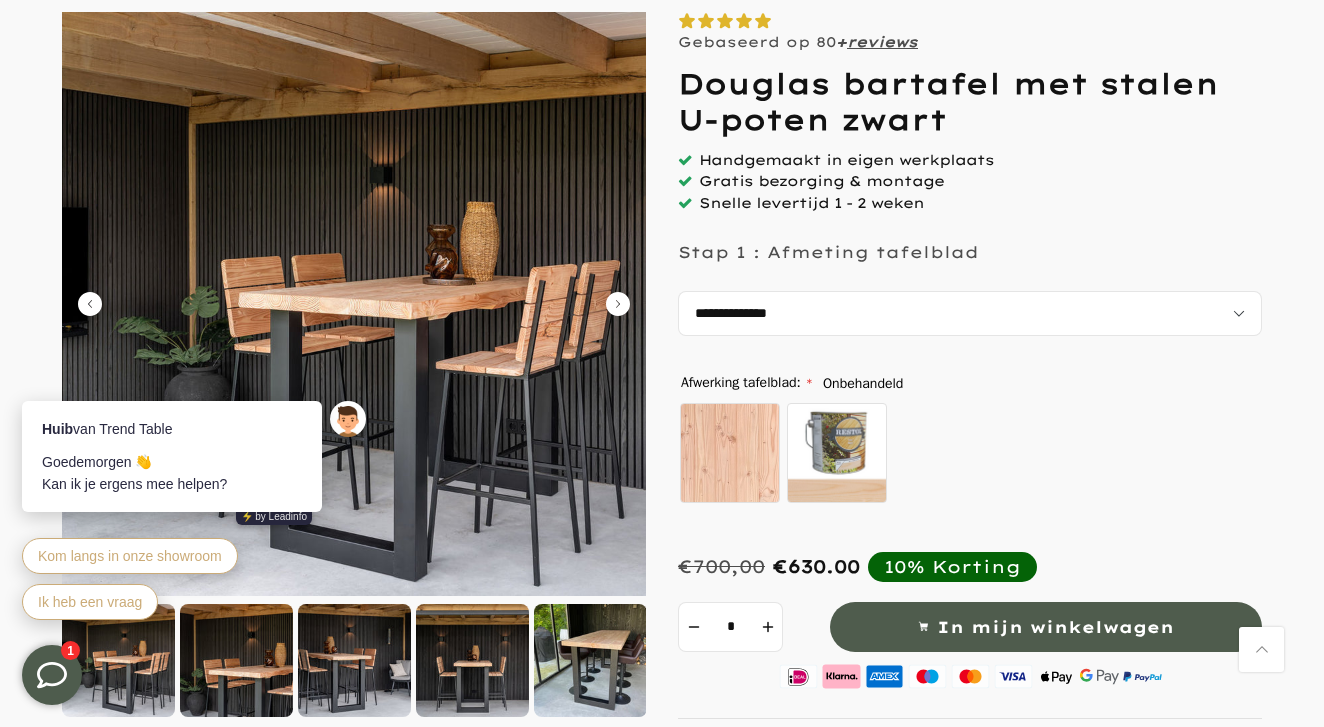 click 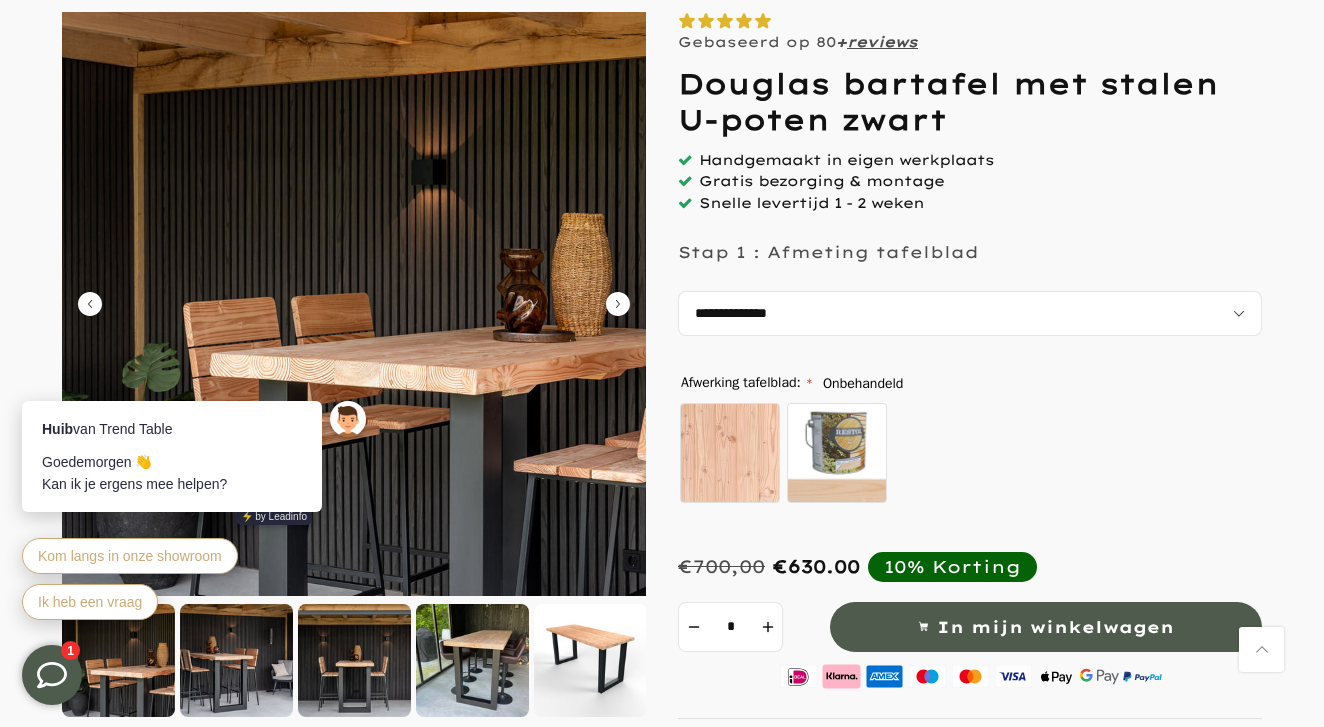 click 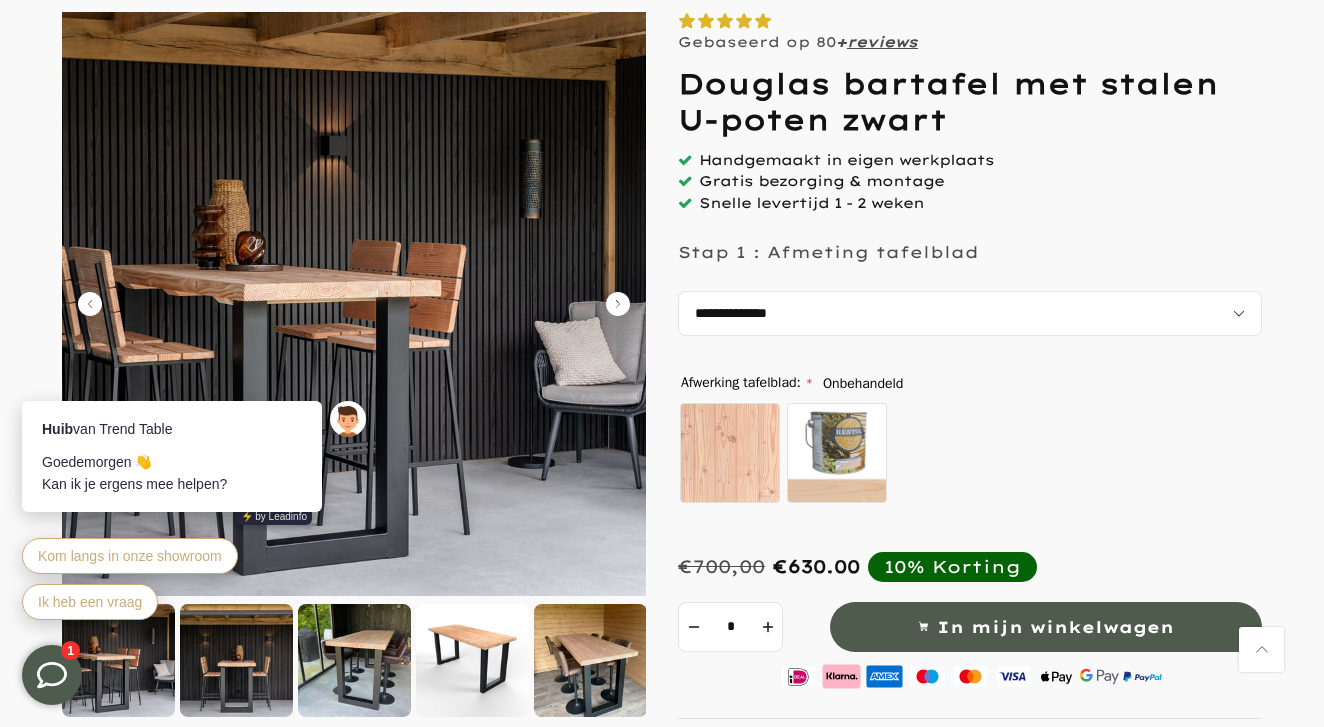click 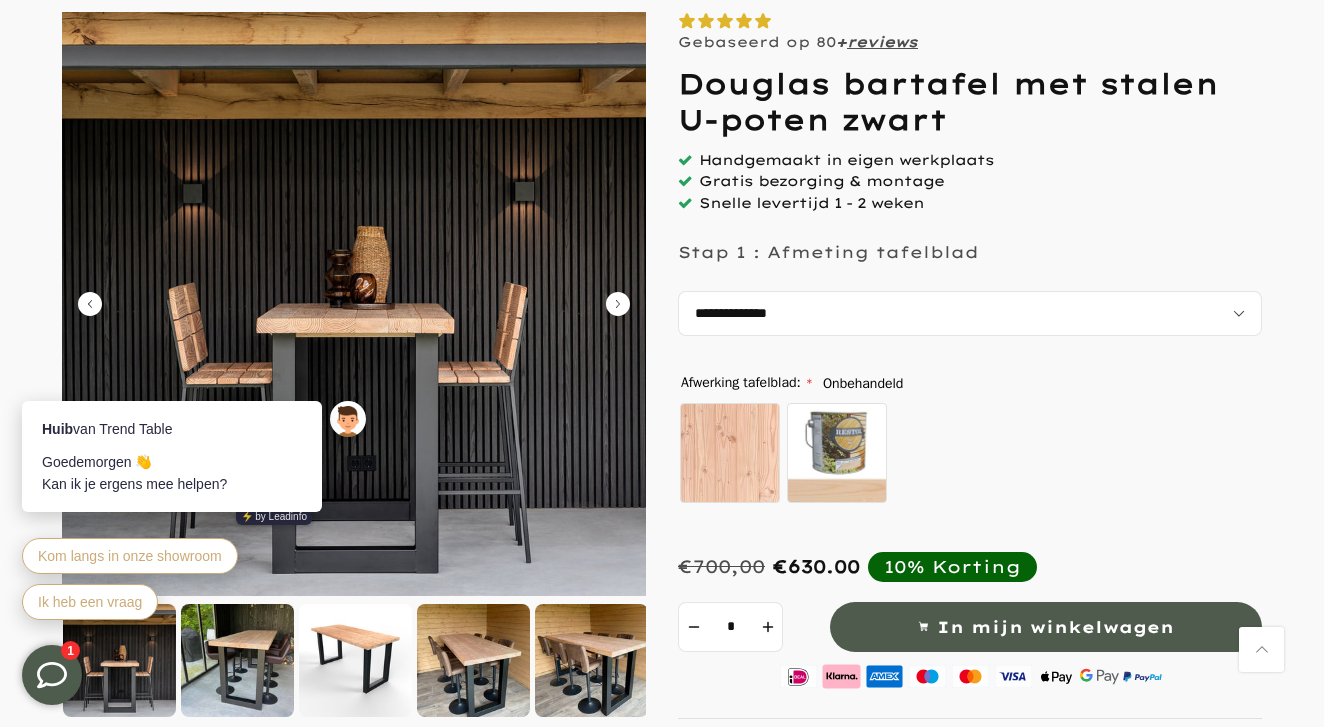 click 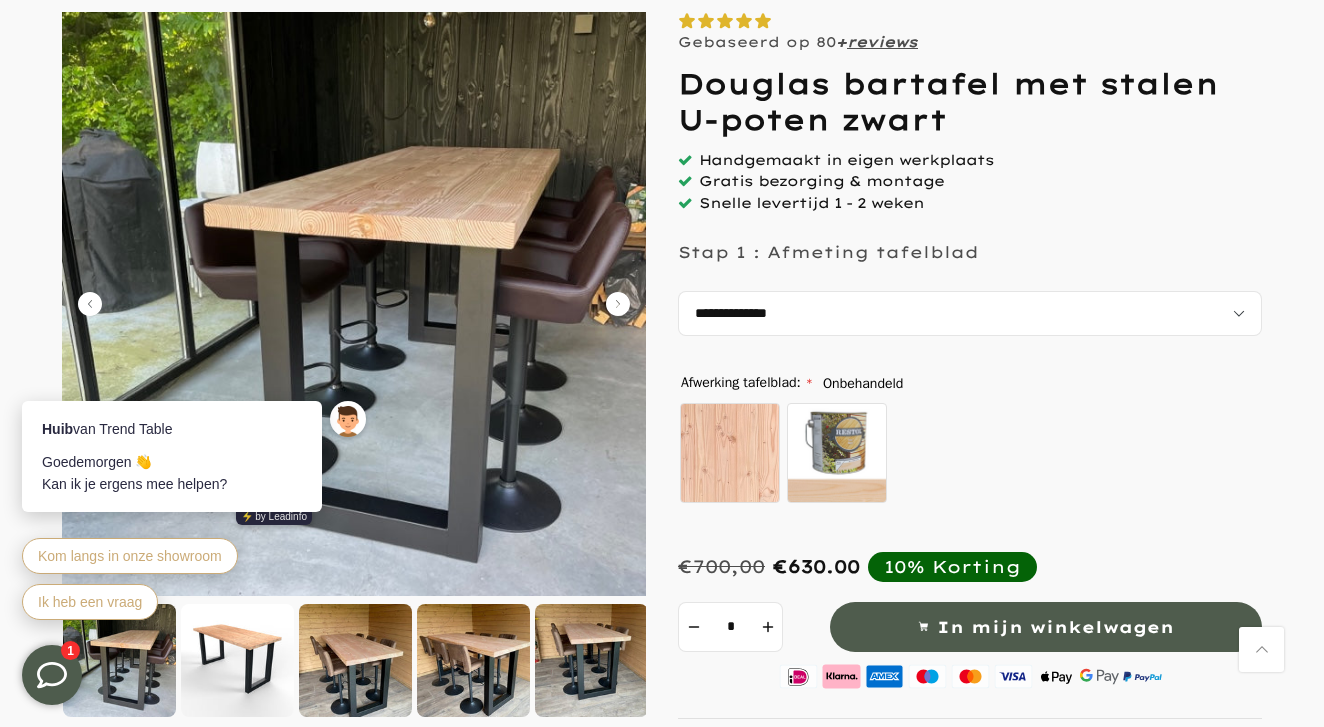 click 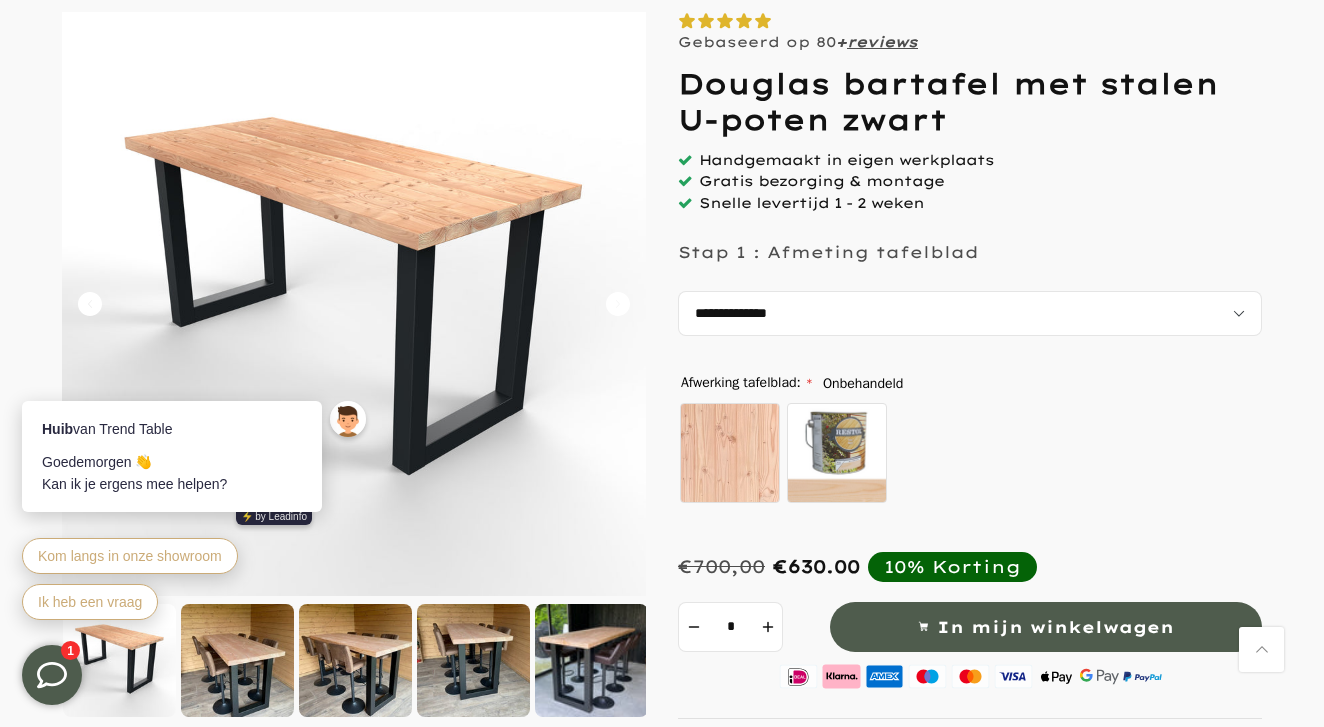 click 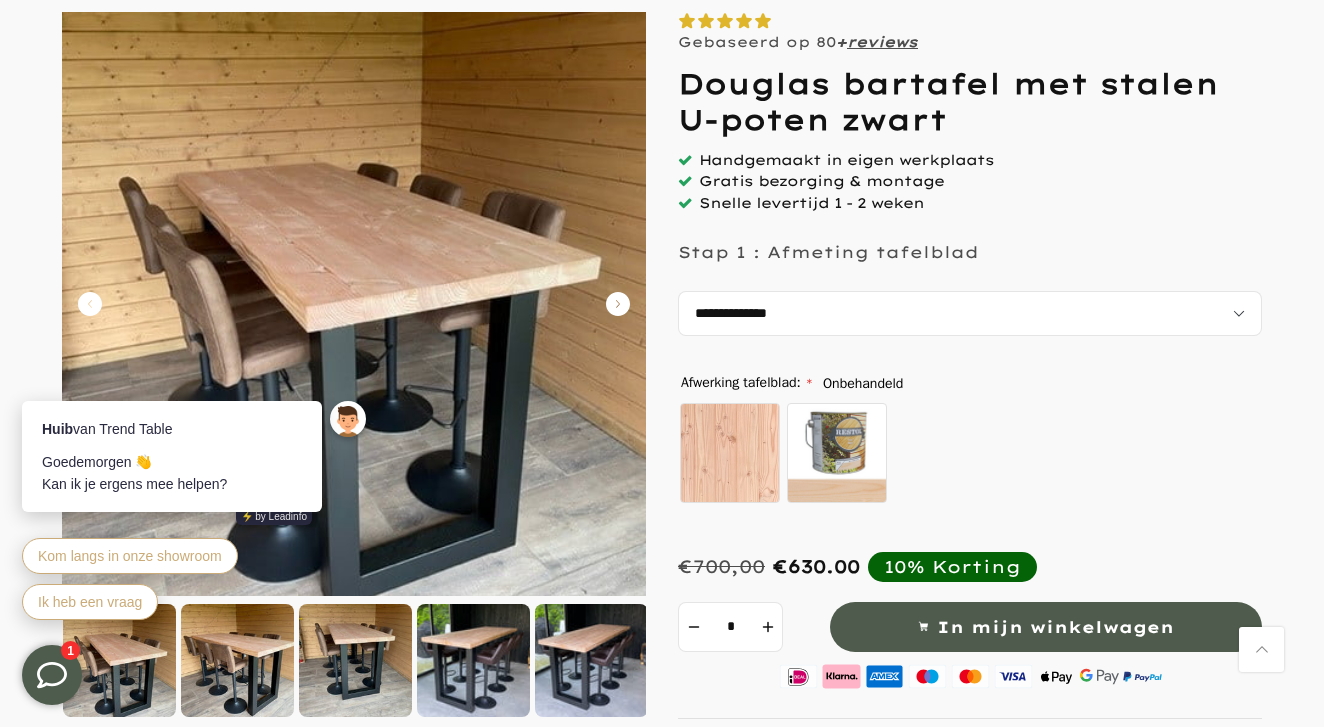 click 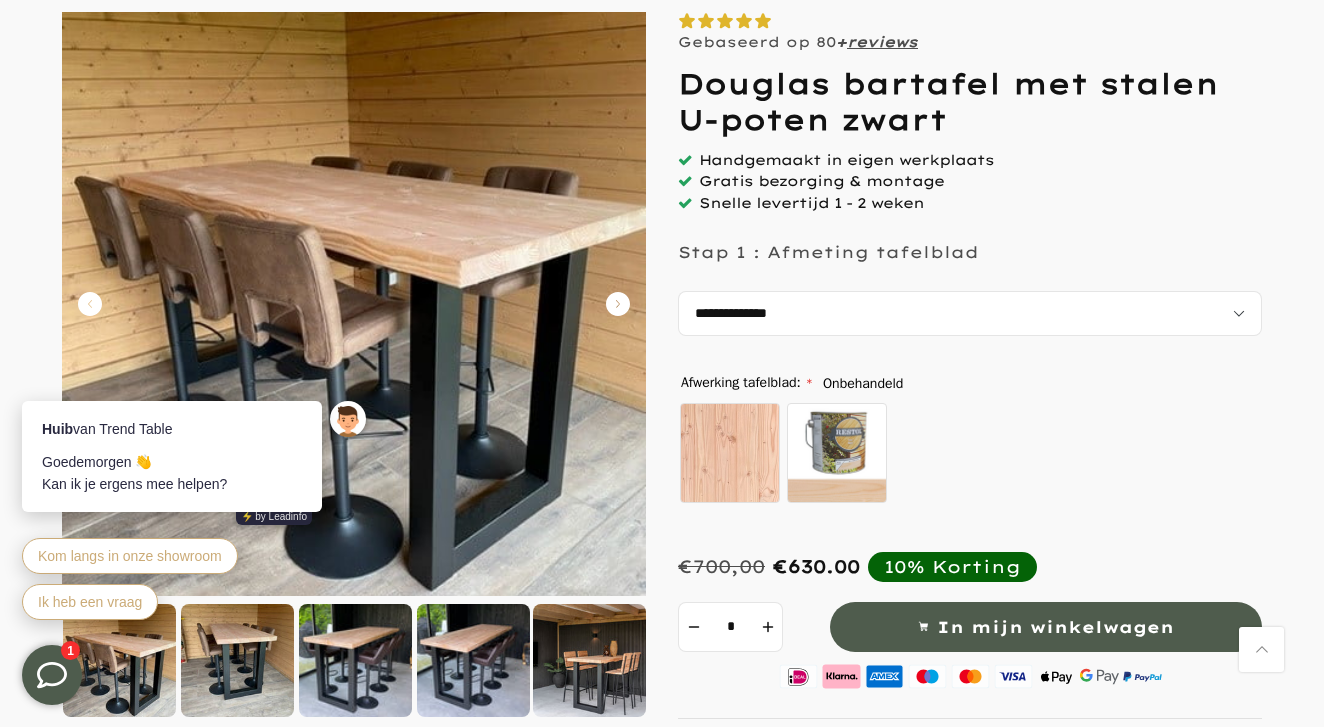 click 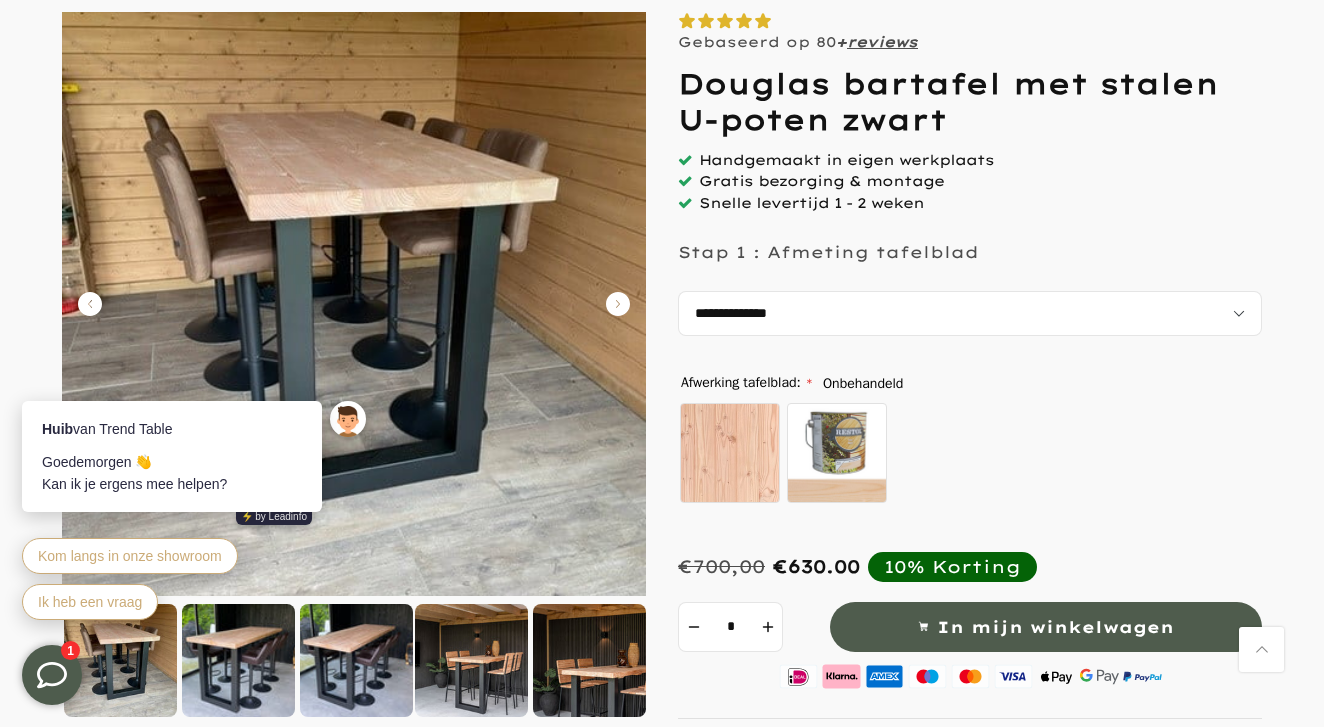 click 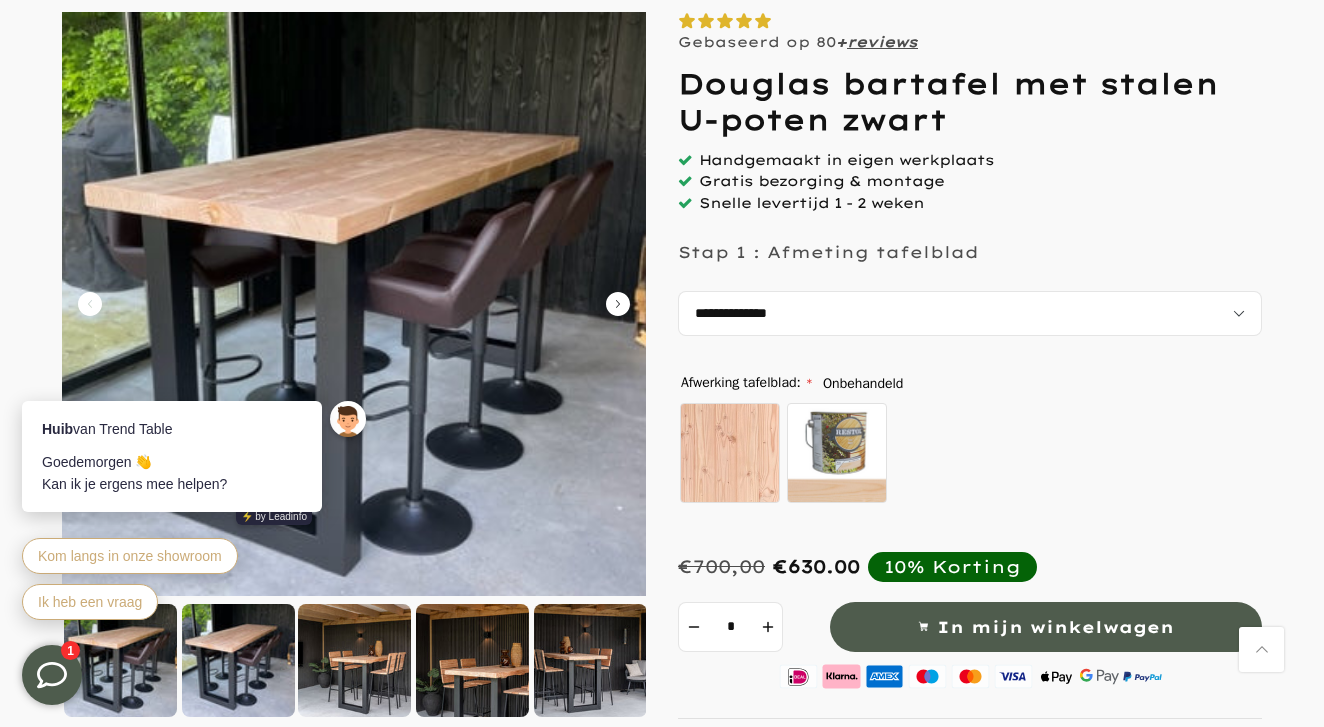 click 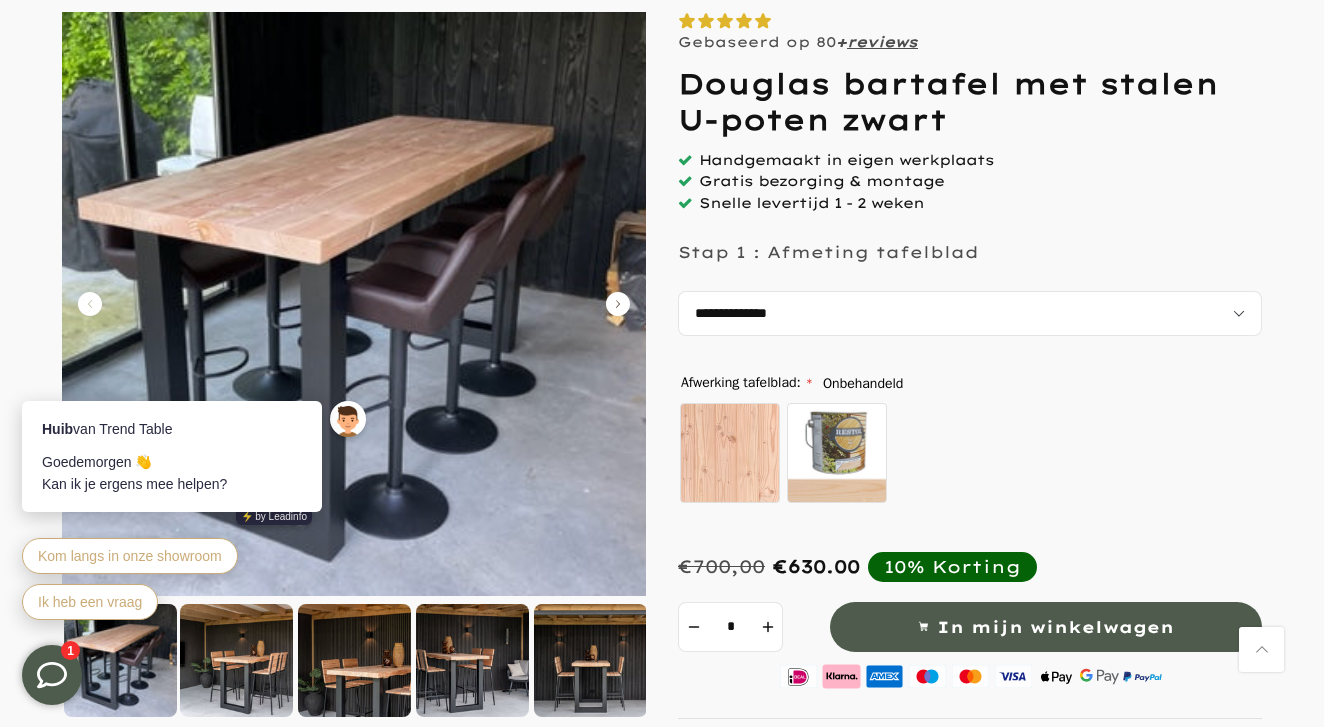click 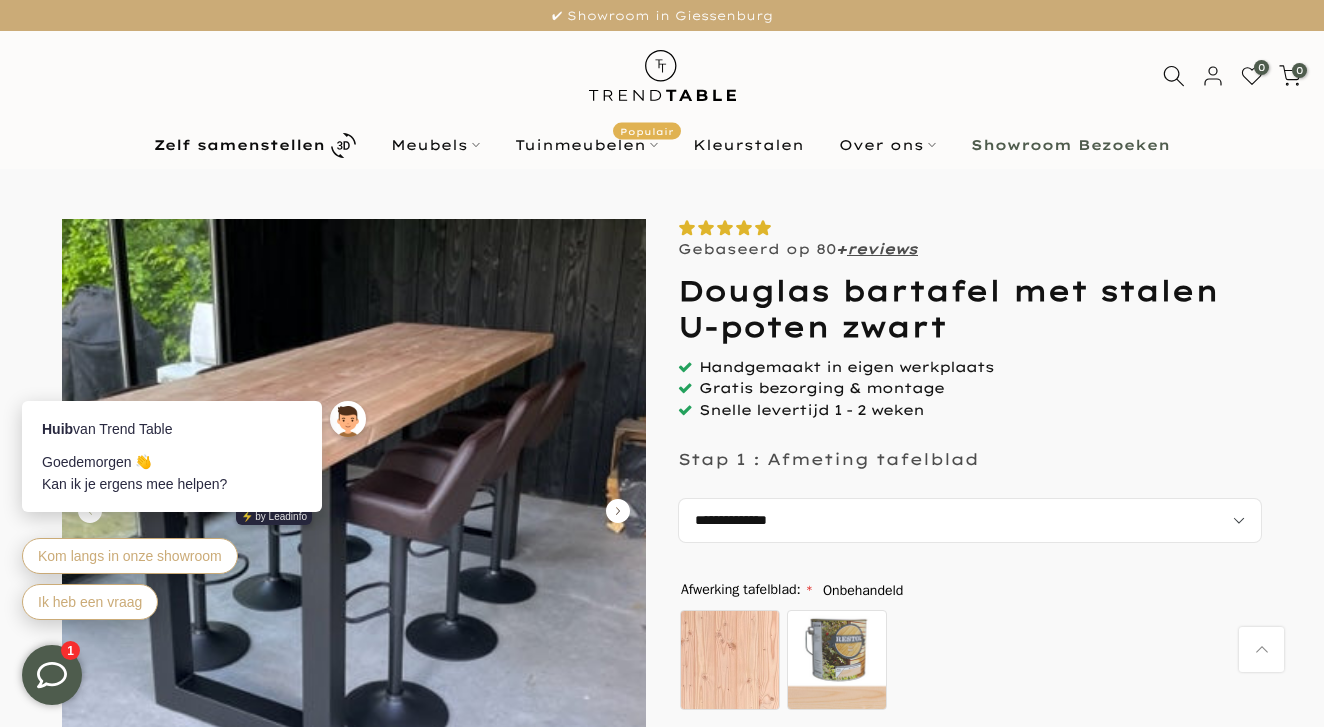 scroll, scrollTop: 0, scrollLeft: 0, axis: both 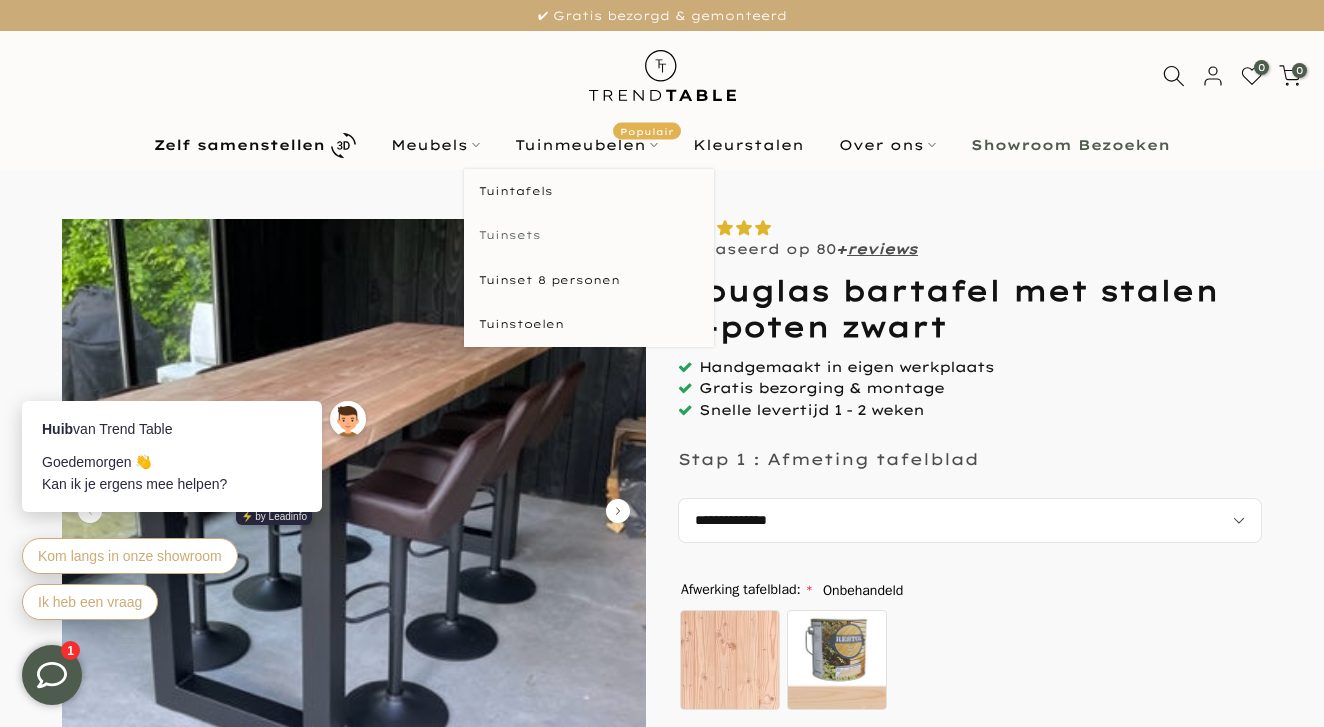 click on "Tuinsets" at bounding box center [589, 235] 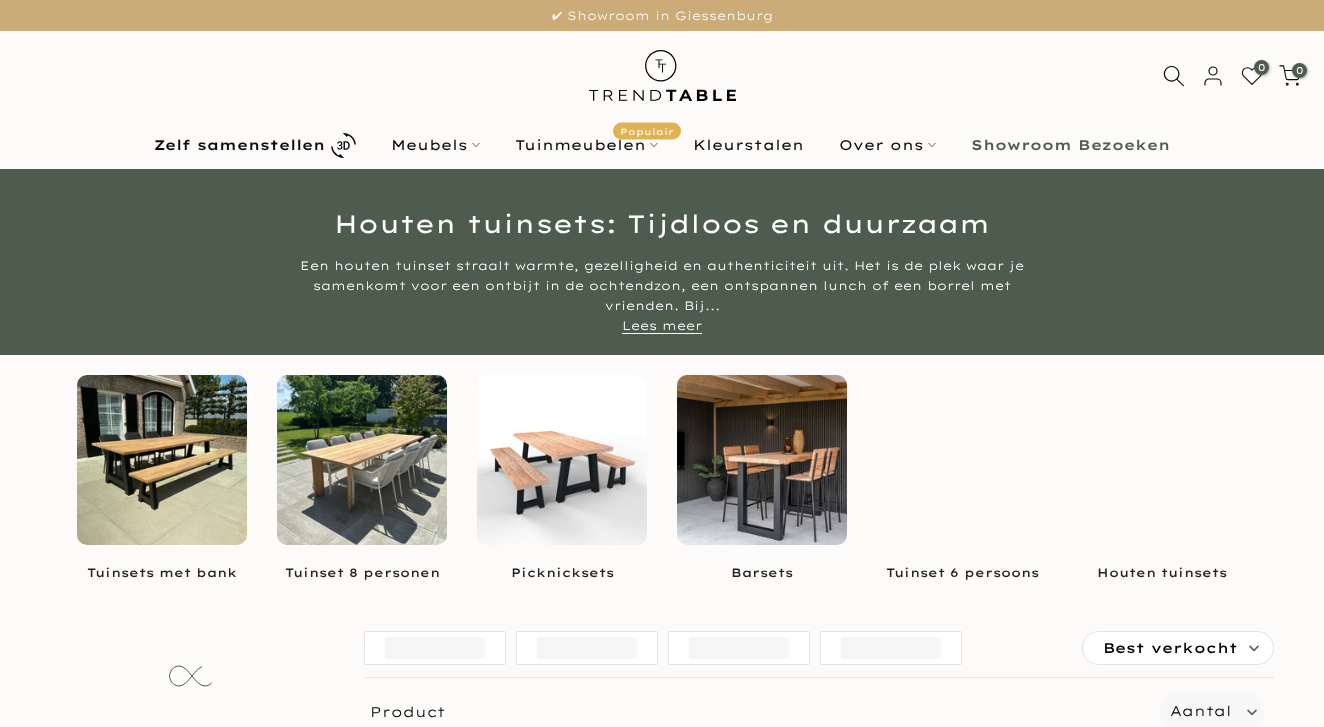scroll, scrollTop: 0, scrollLeft: 0, axis: both 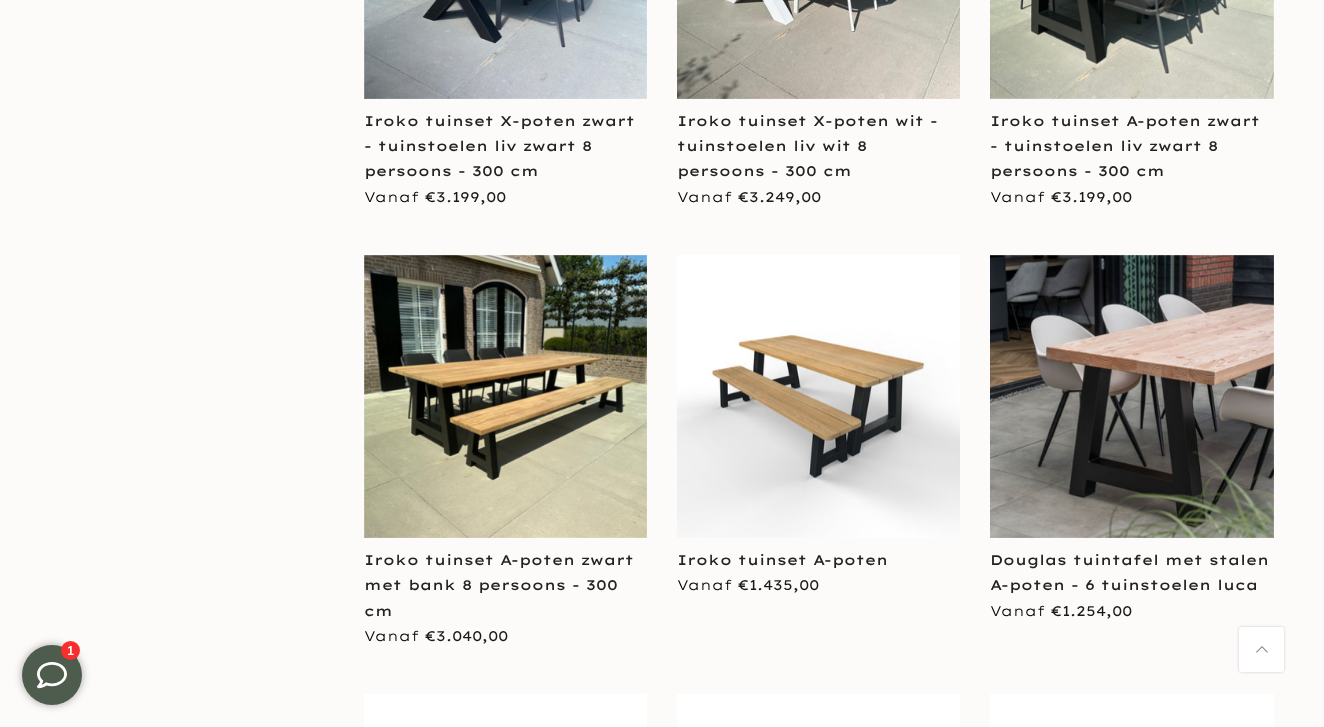 click at bounding box center (1131, 396) 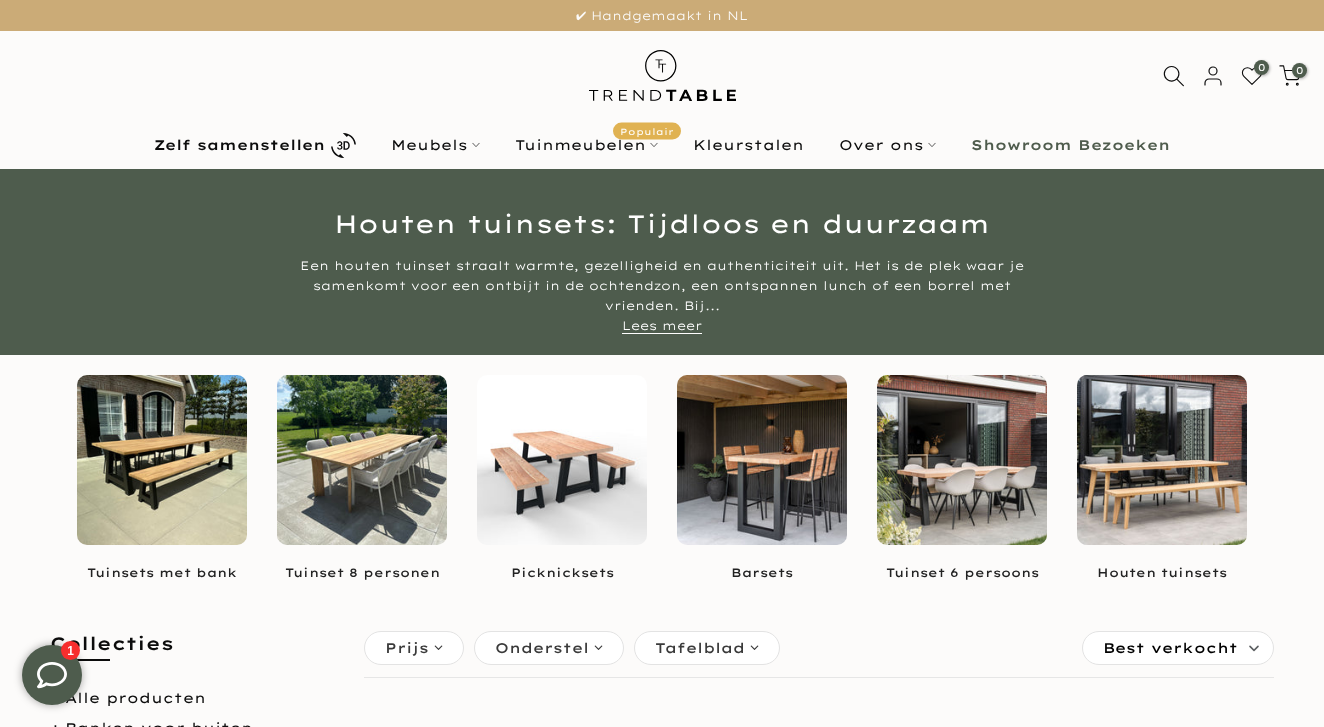 scroll, scrollTop: 0, scrollLeft: 0, axis: both 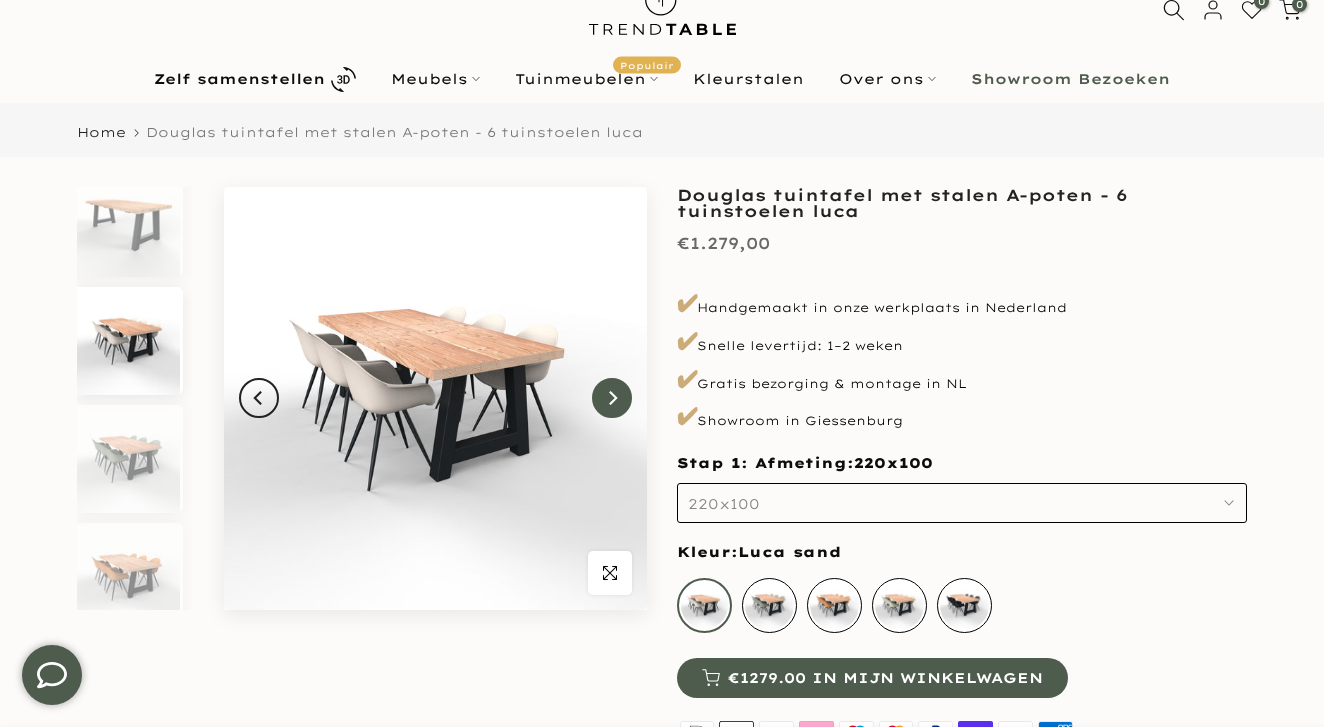 click at bounding box center (612, 398) 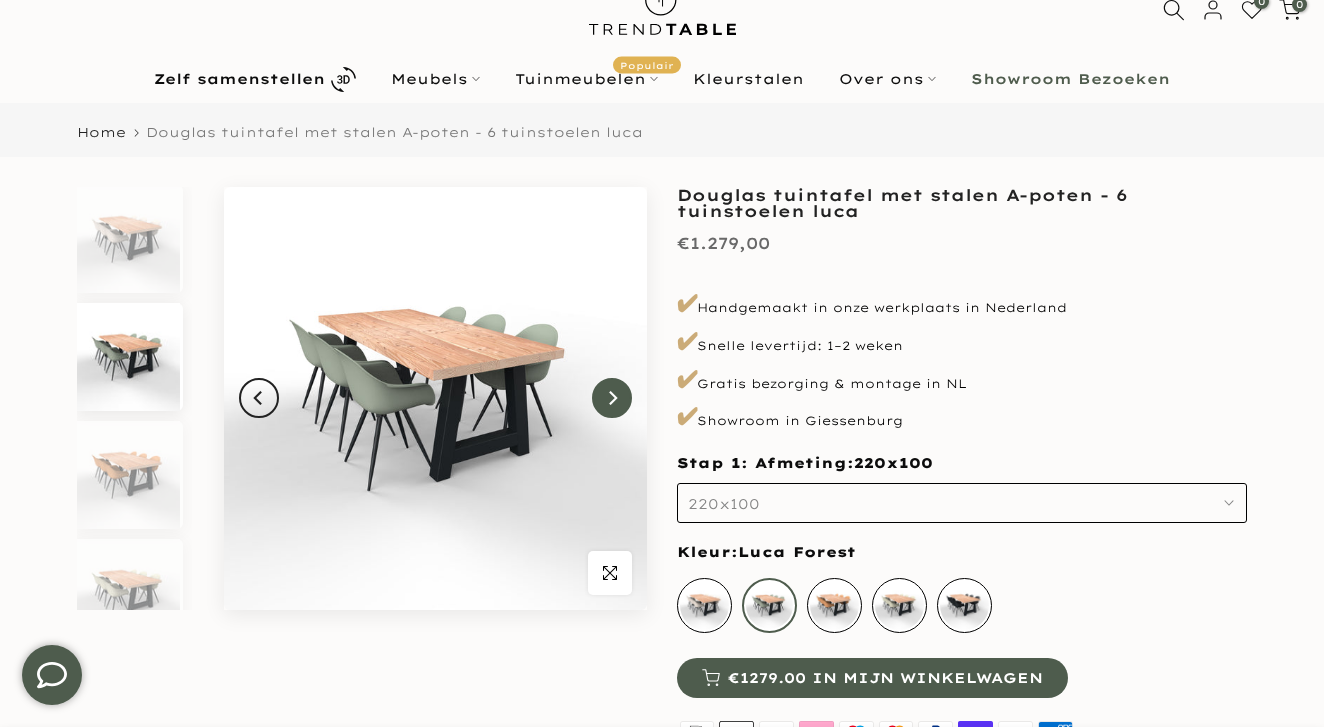 scroll, scrollTop: 726, scrollLeft: 0, axis: vertical 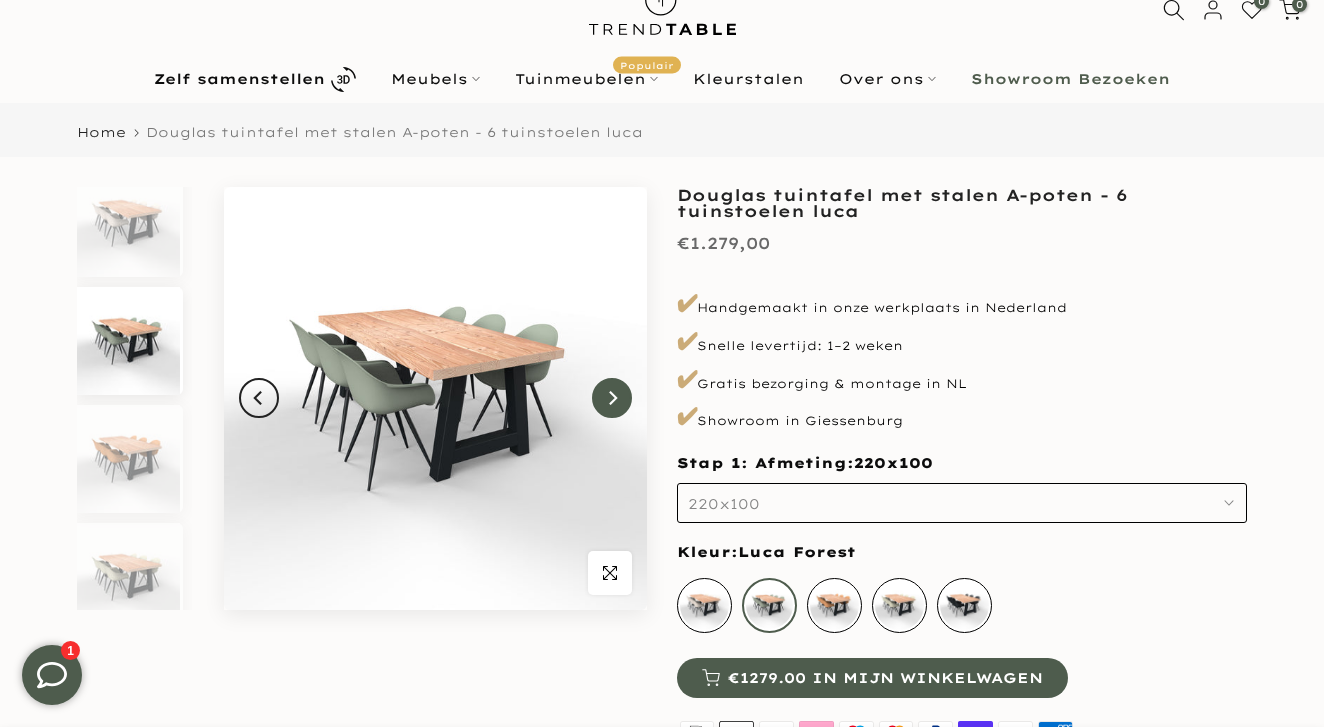 click at bounding box center [612, 398] 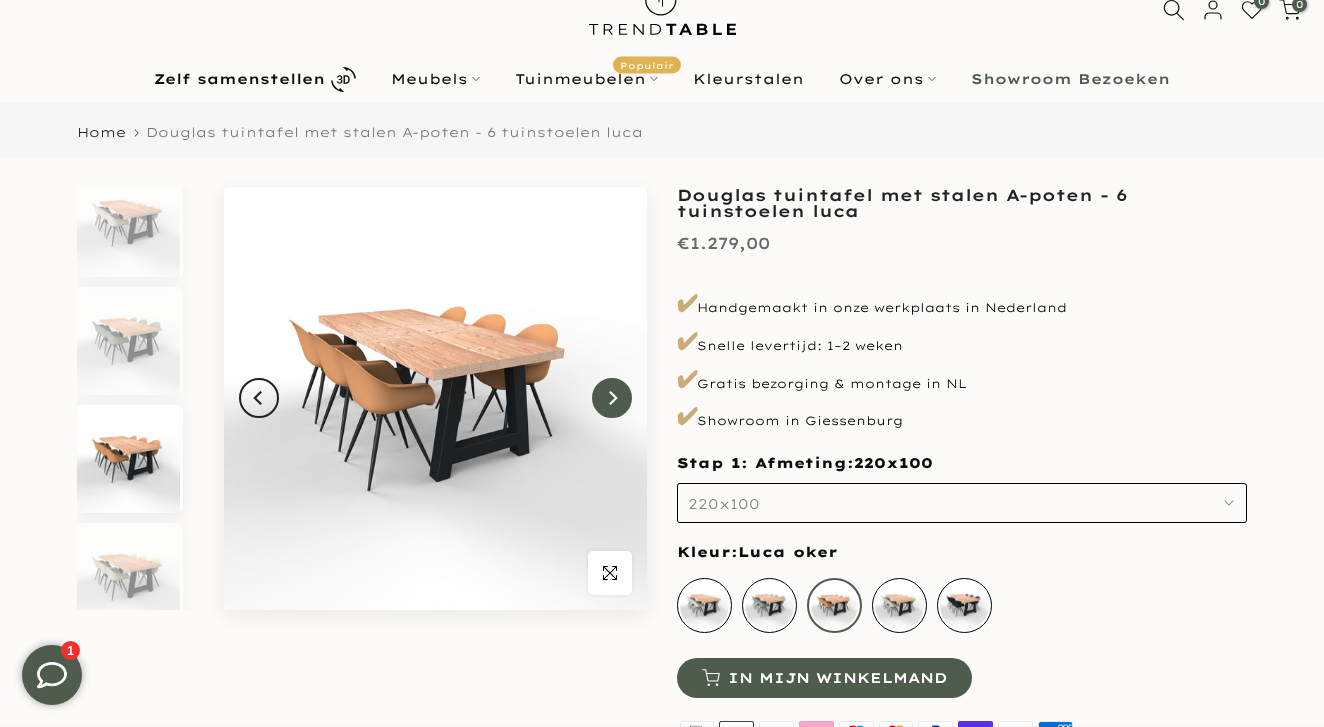 scroll, scrollTop: 844, scrollLeft: 0, axis: vertical 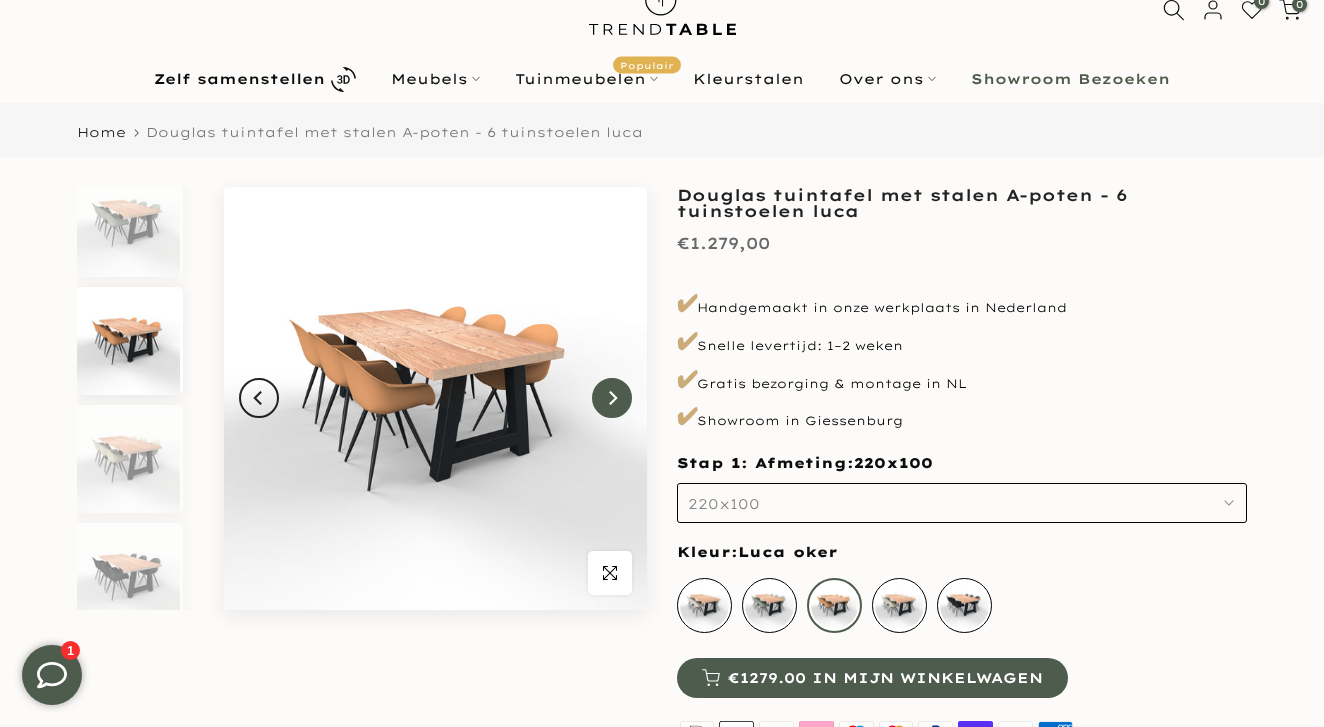 click at bounding box center (612, 398) 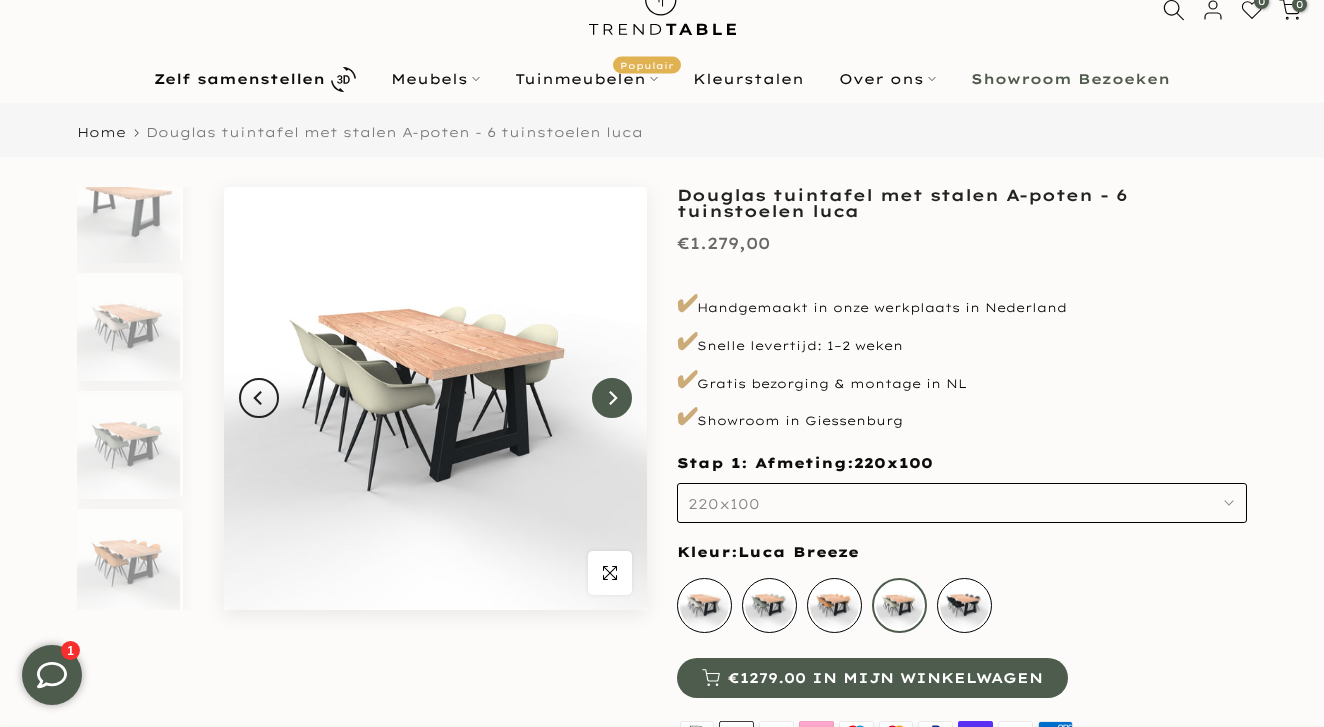 scroll, scrollTop: 865, scrollLeft: 0, axis: vertical 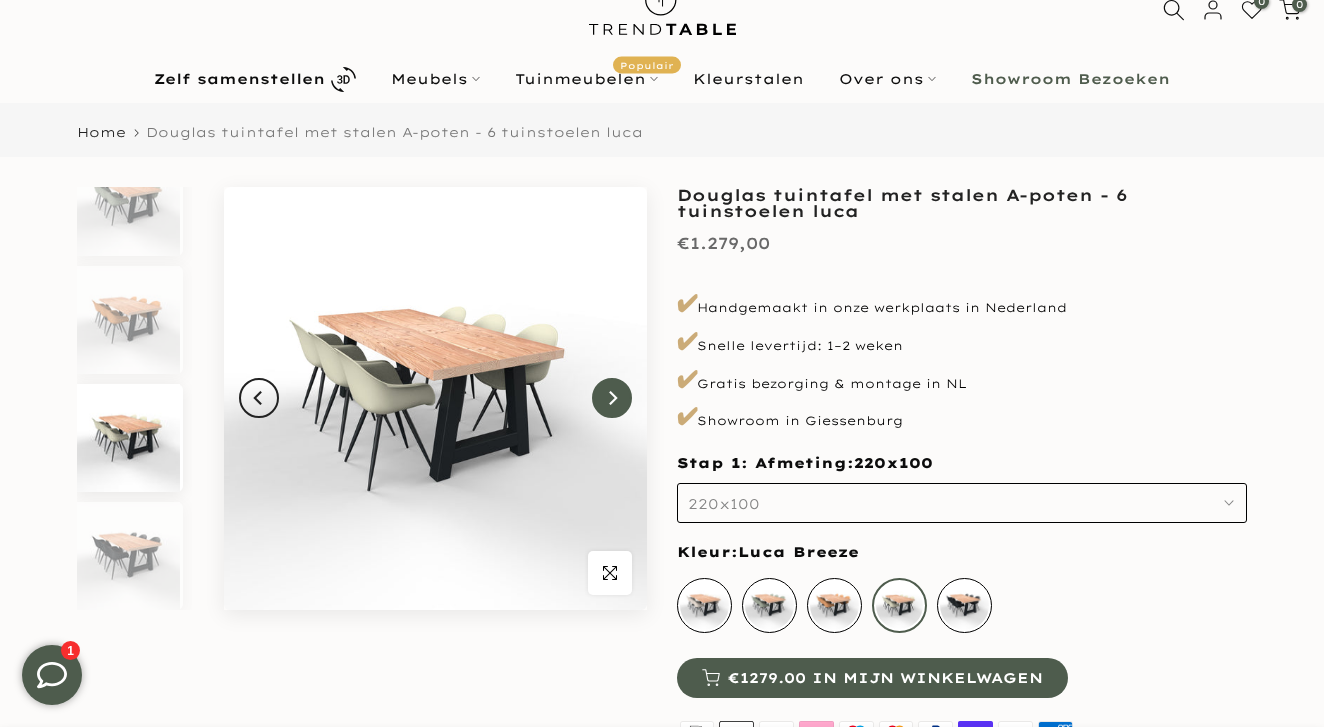 click at bounding box center [612, 398] 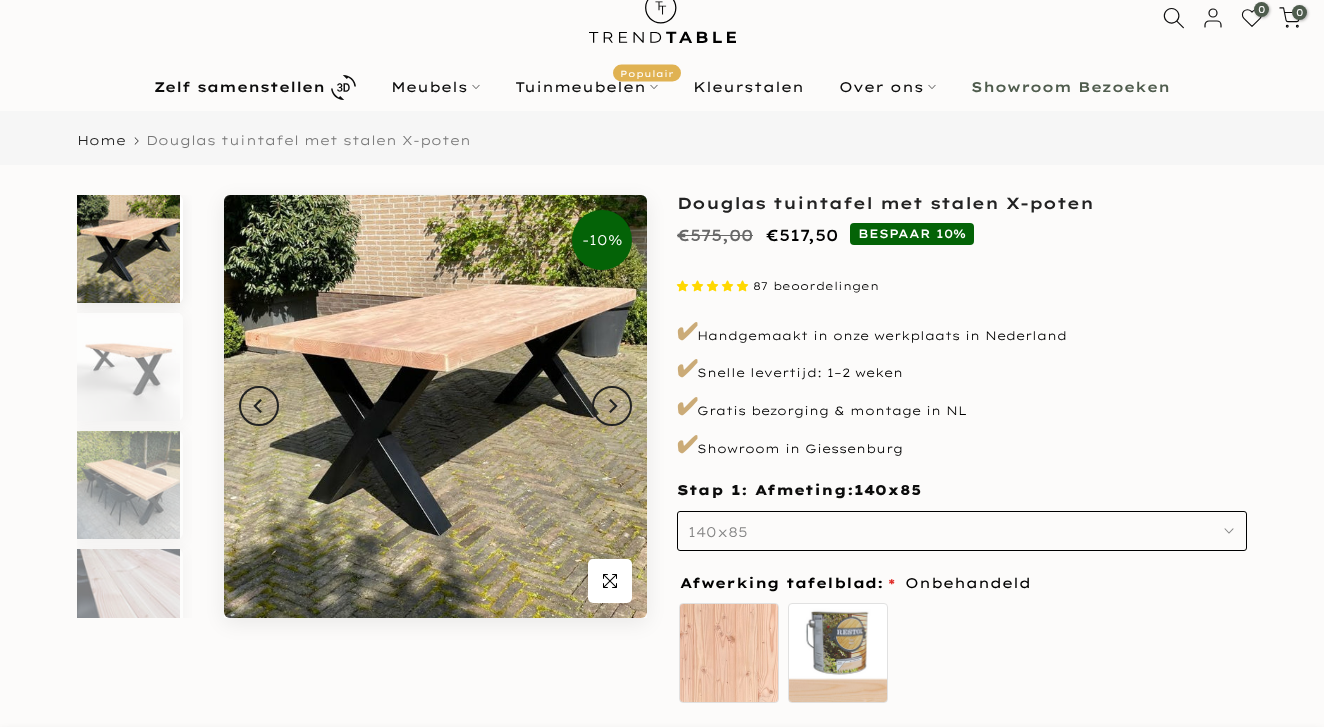 scroll, scrollTop: 74, scrollLeft: 0, axis: vertical 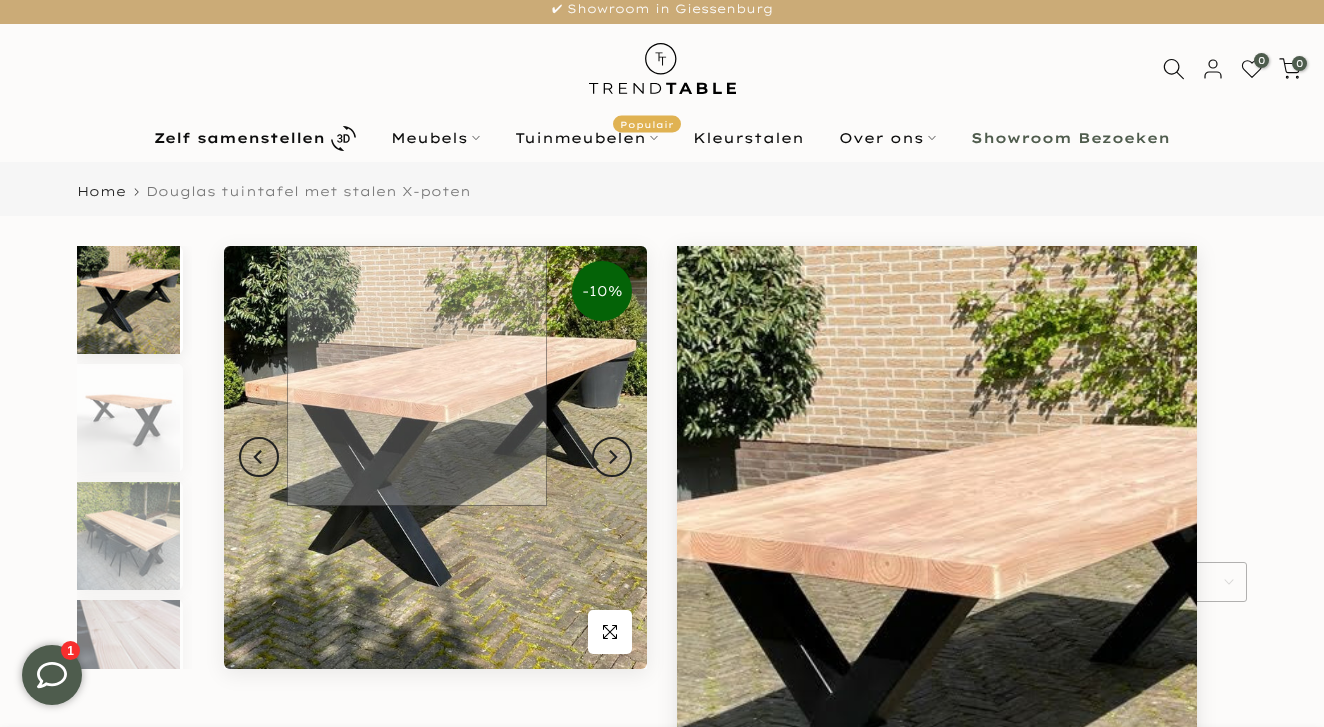 click at bounding box center [435, 457] 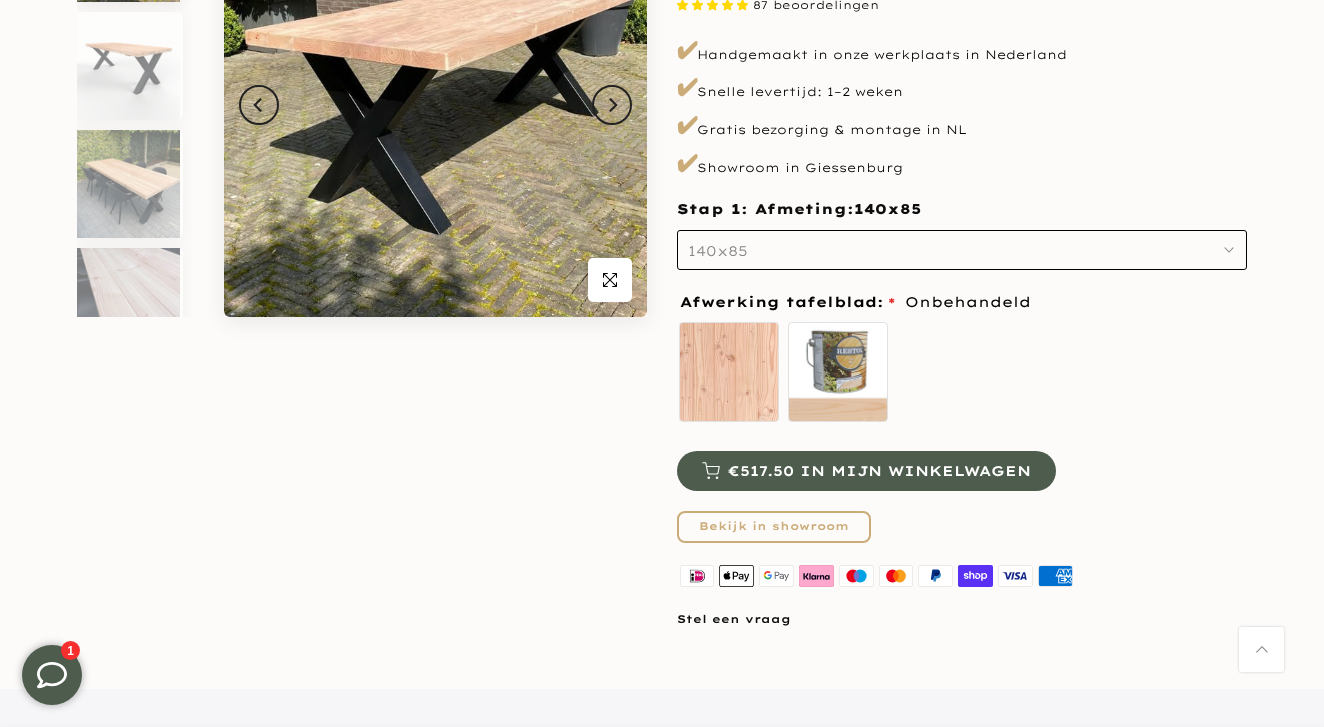 scroll, scrollTop: 360, scrollLeft: 0, axis: vertical 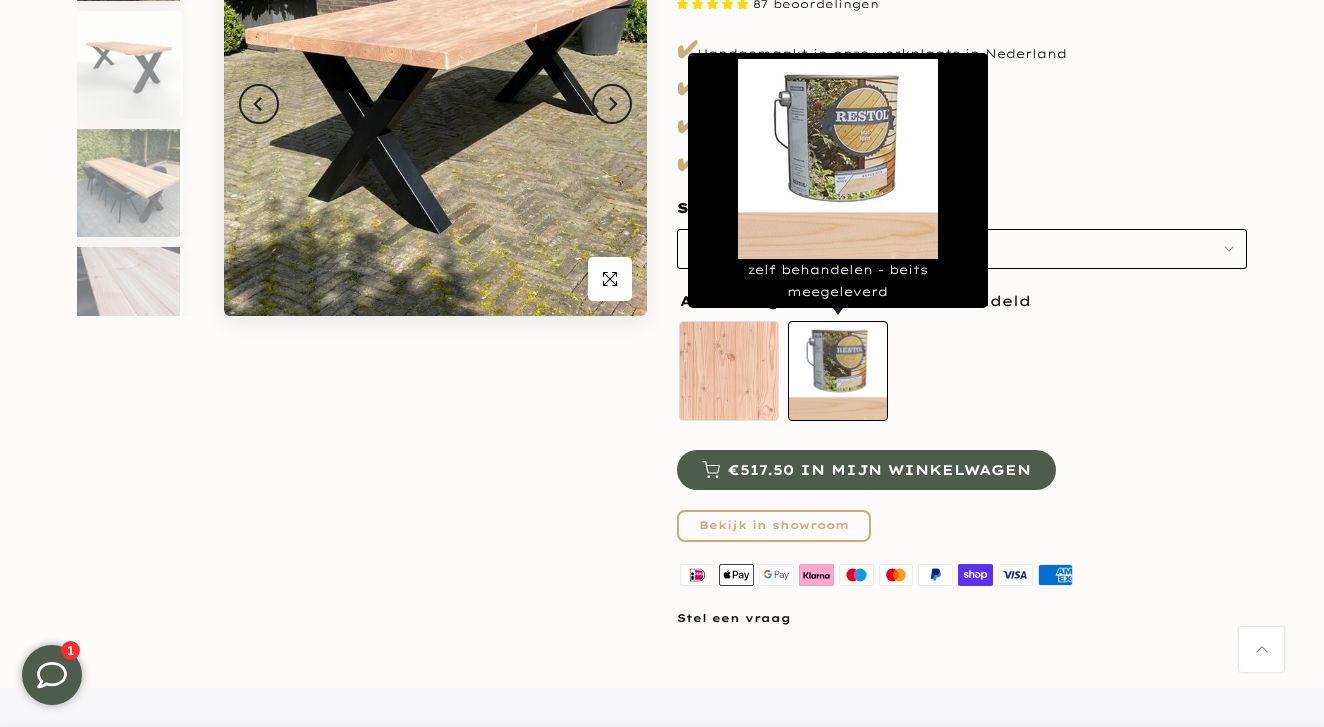 click on "zelf behandelen - beits meegeleverd" at bounding box center (838, 371) 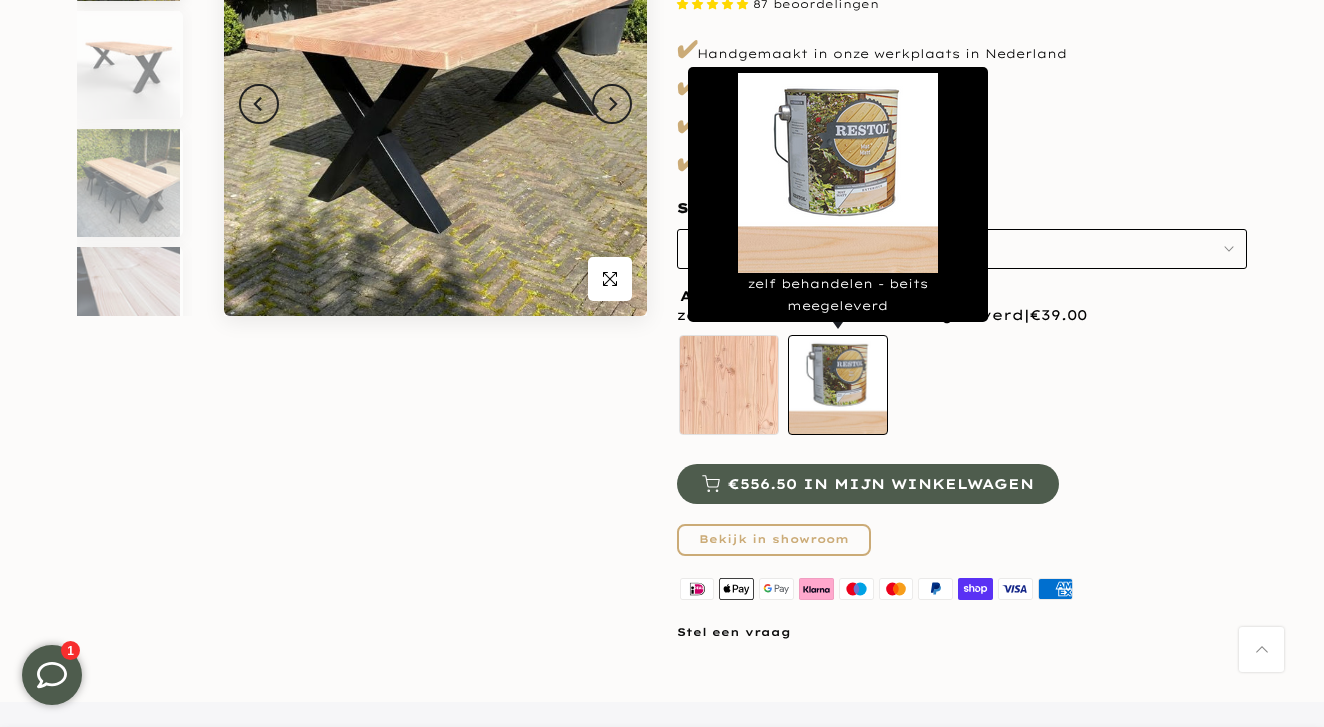click on "zelf behandelen - beits meegeleverd" at bounding box center [838, 385] 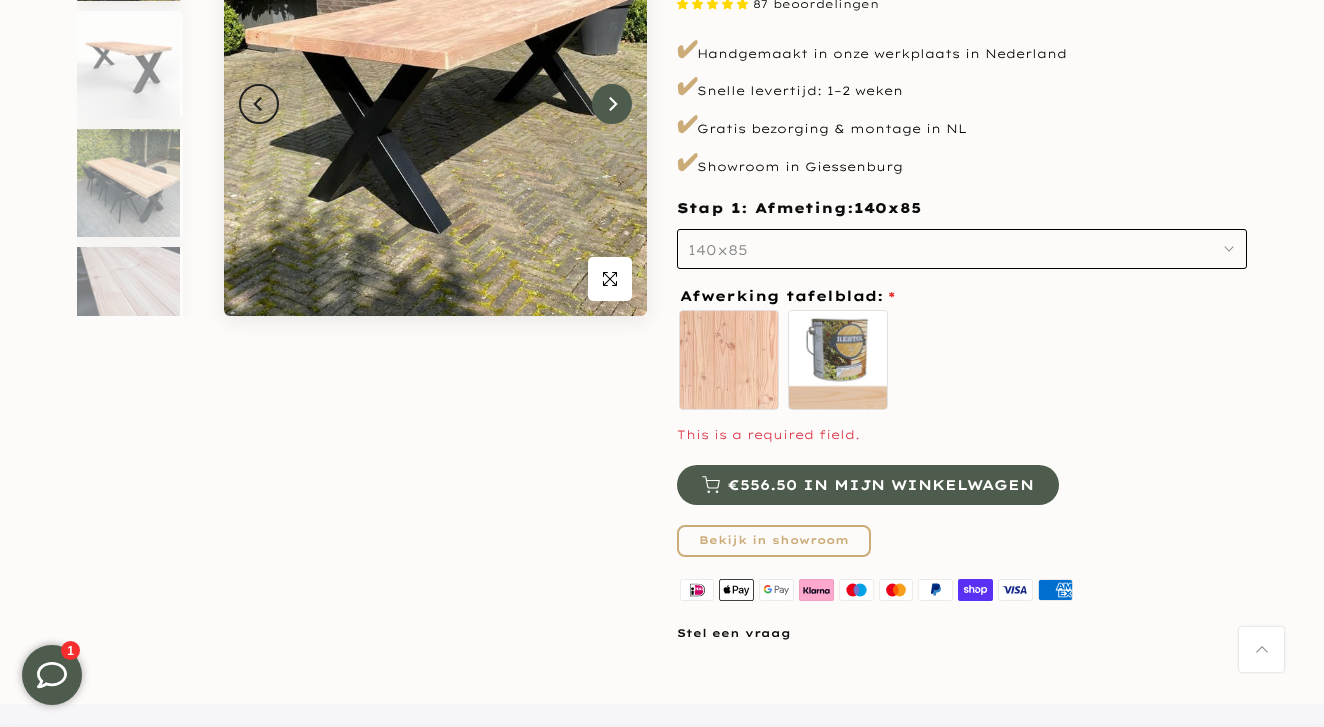 click at bounding box center [612, 104] 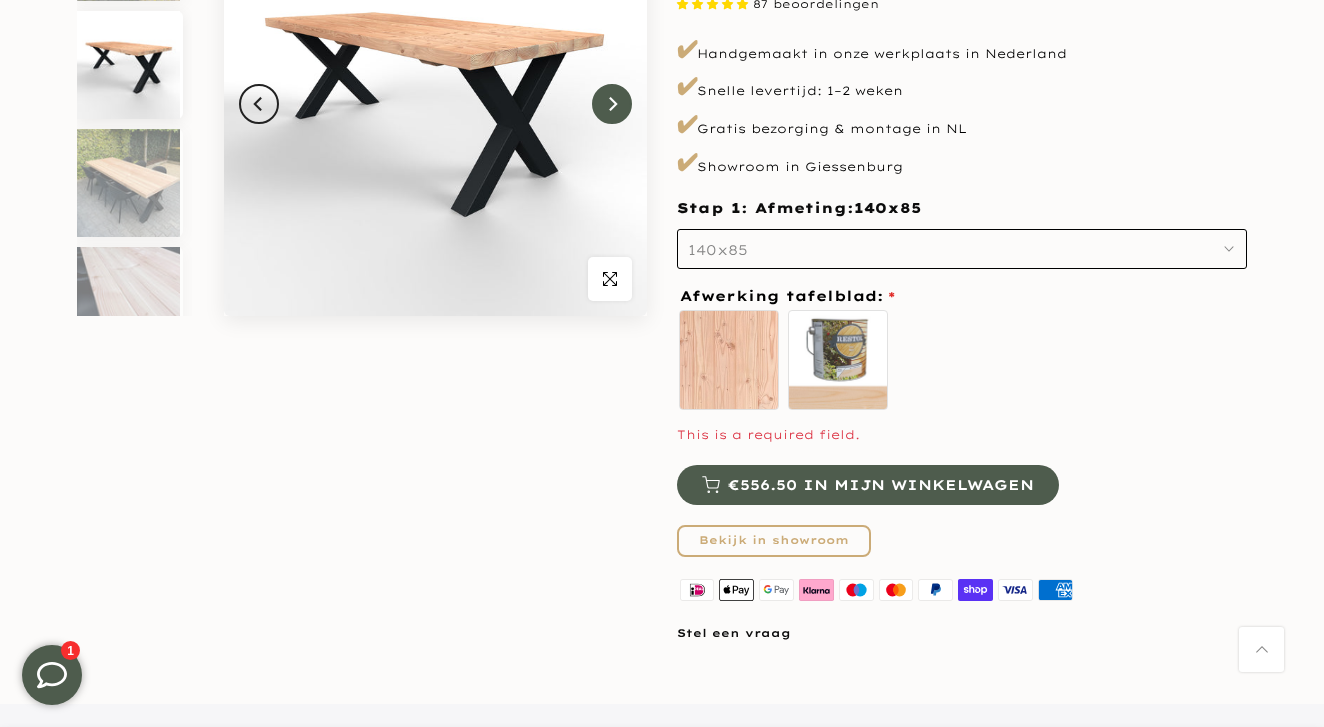 scroll, scrollTop: 18, scrollLeft: 0, axis: vertical 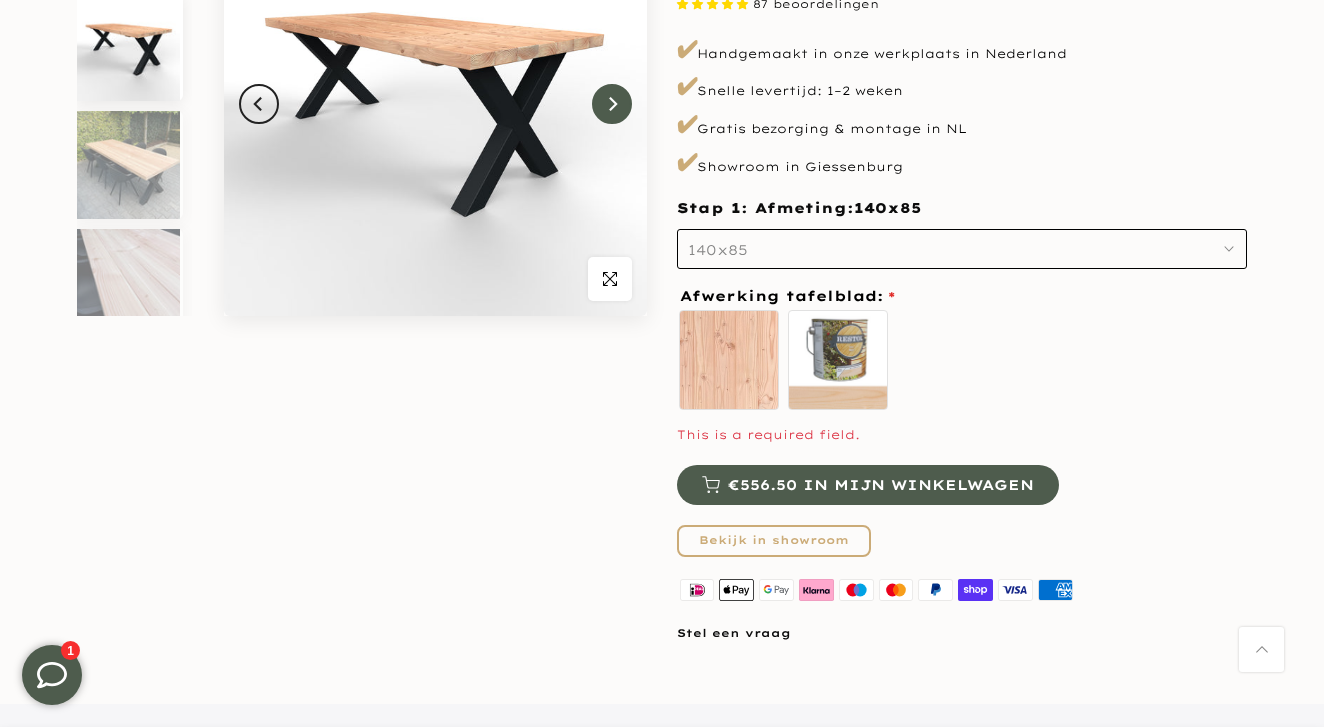 click at bounding box center [612, 104] 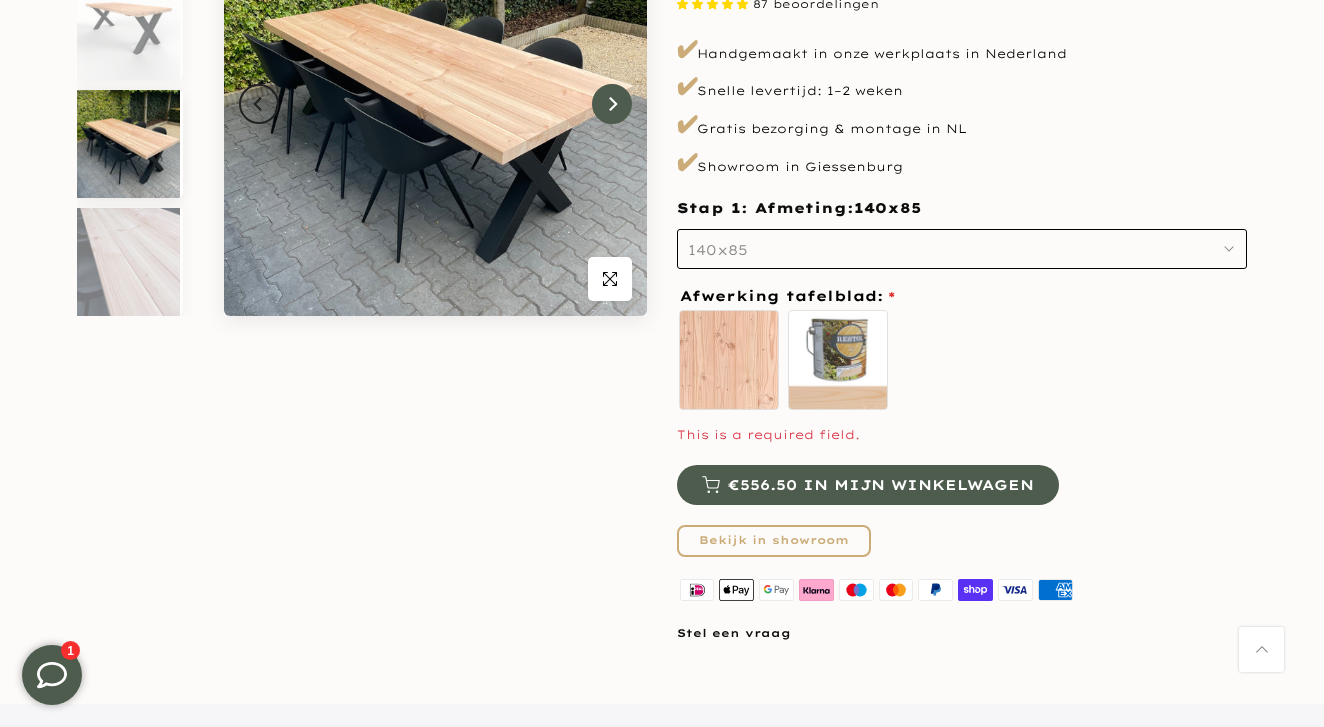 click at bounding box center [612, 104] 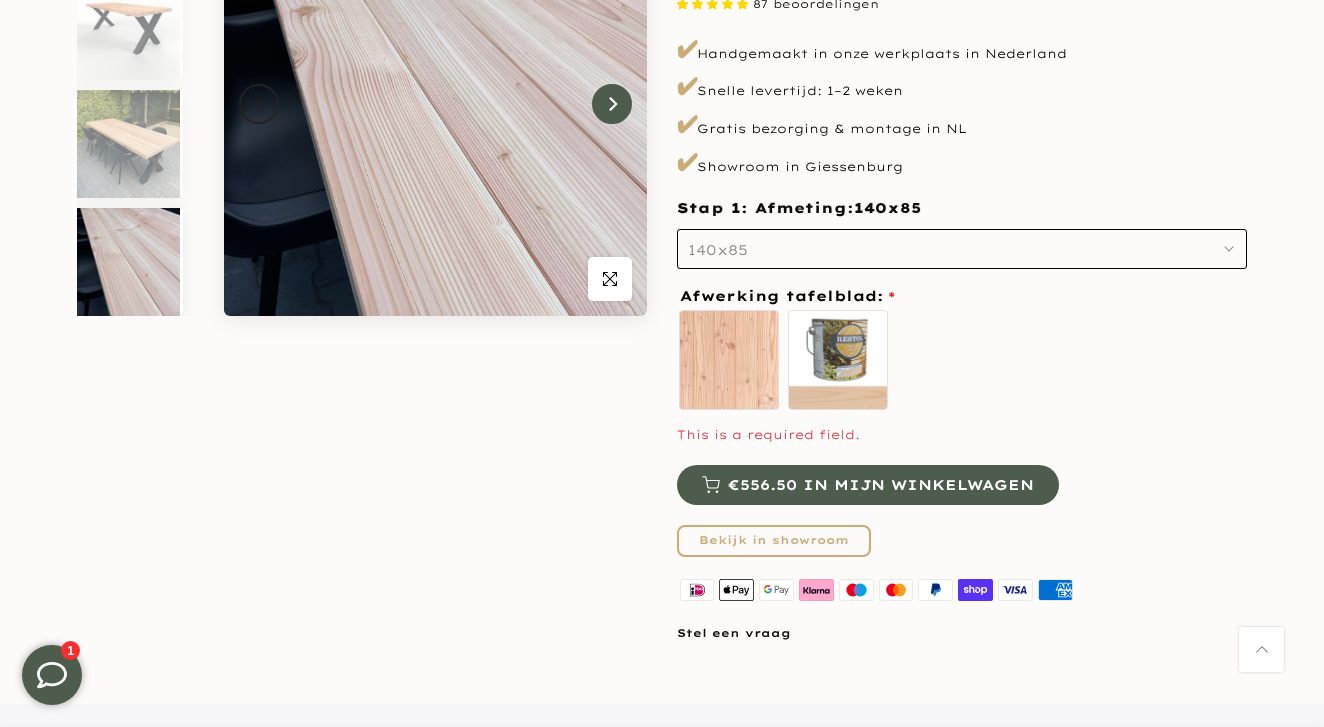 click at bounding box center (612, 104) 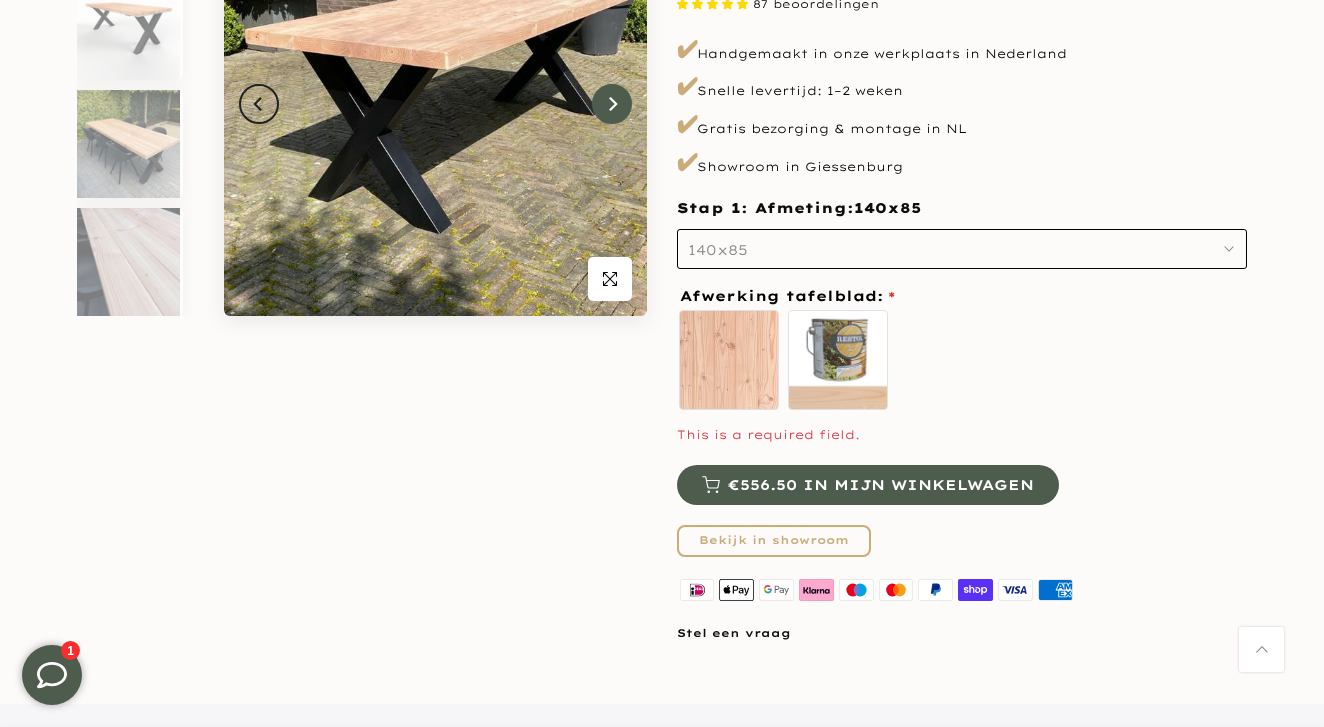 scroll, scrollTop: 0, scrollLeft: 0, axis: both 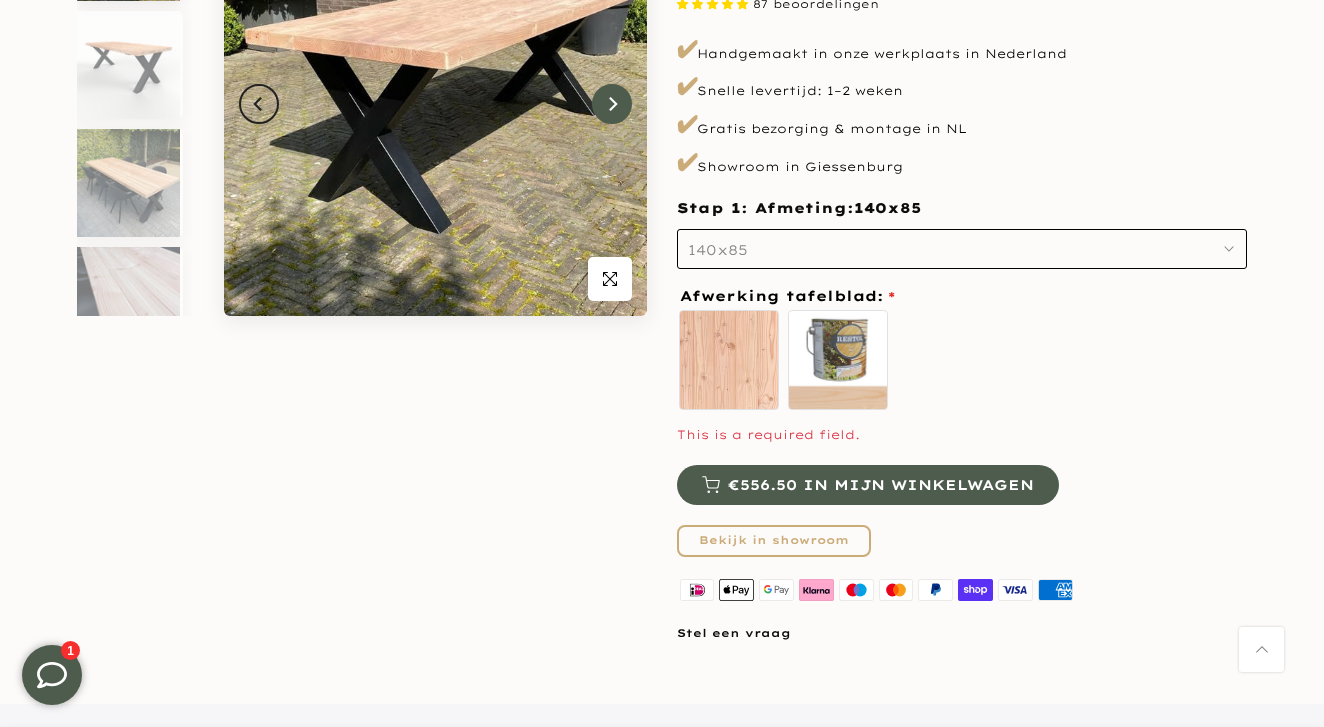 click at bounding box center (612, 104) 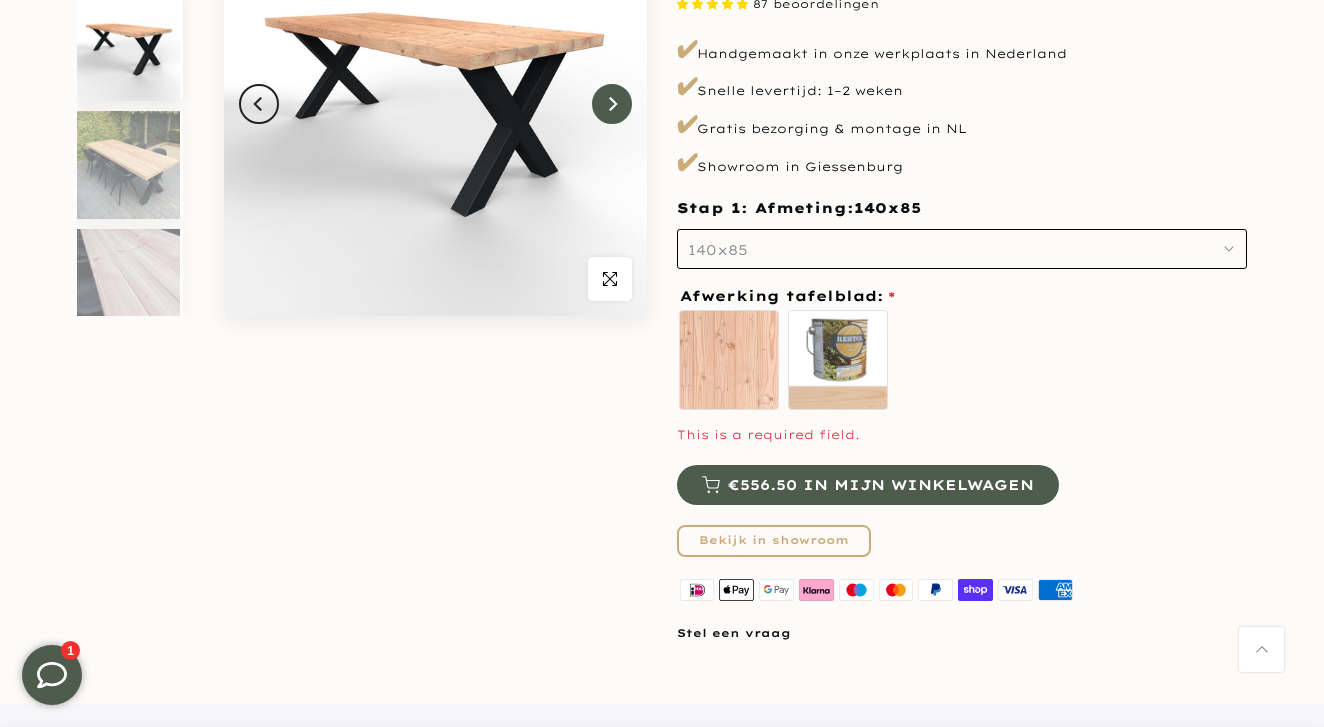 click at bounding box center [612, 104] 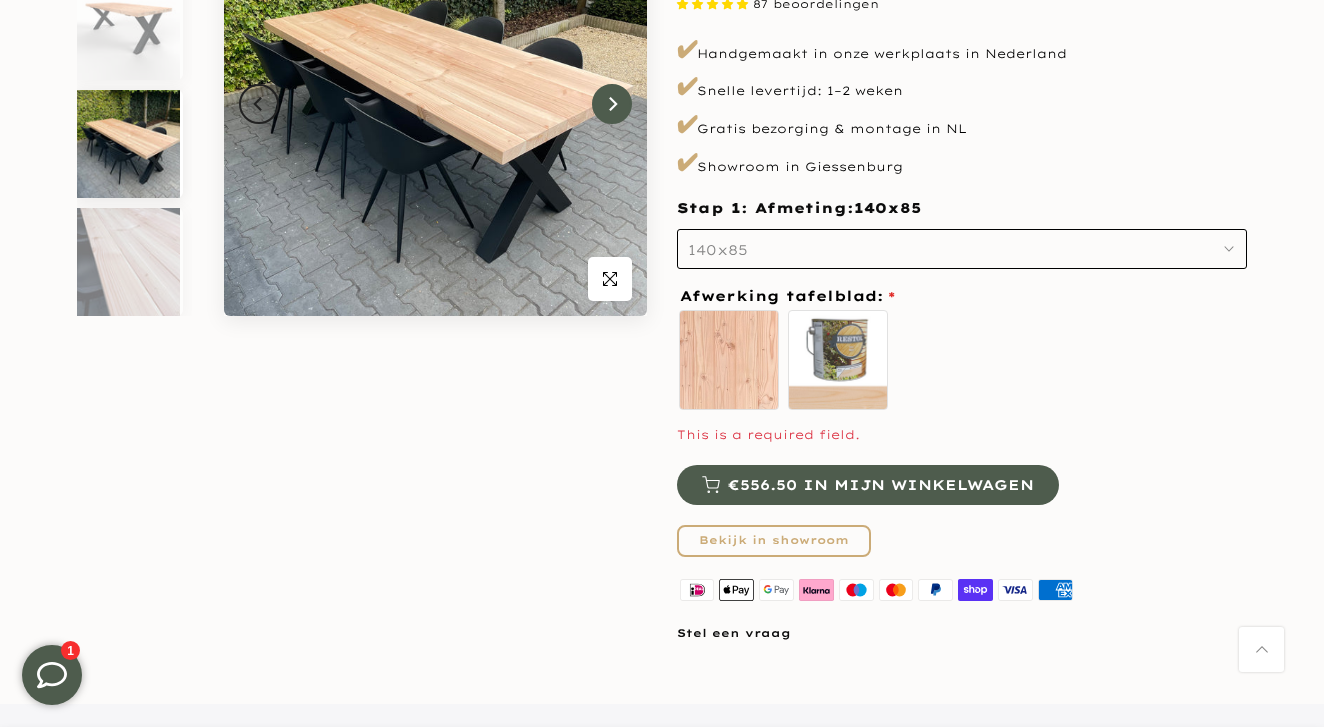 click at bounding box center [612, 104] 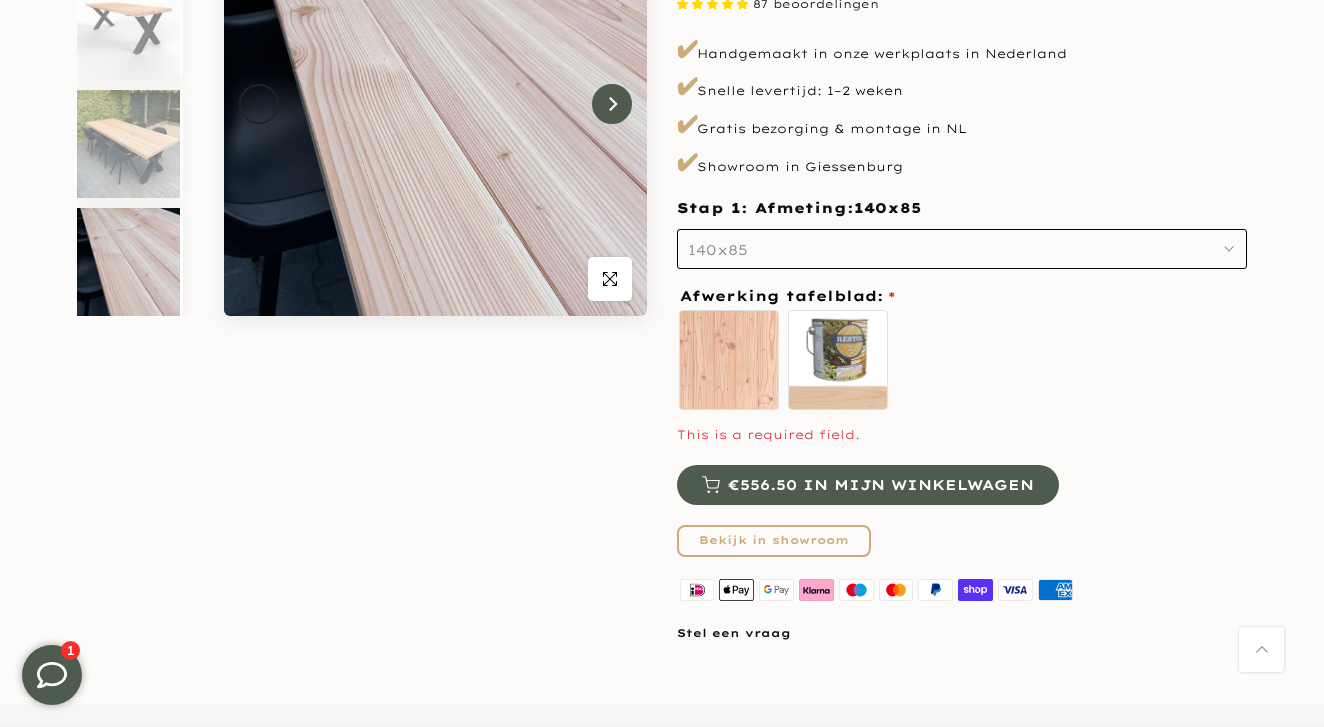 click at bounding box center [612, 104] 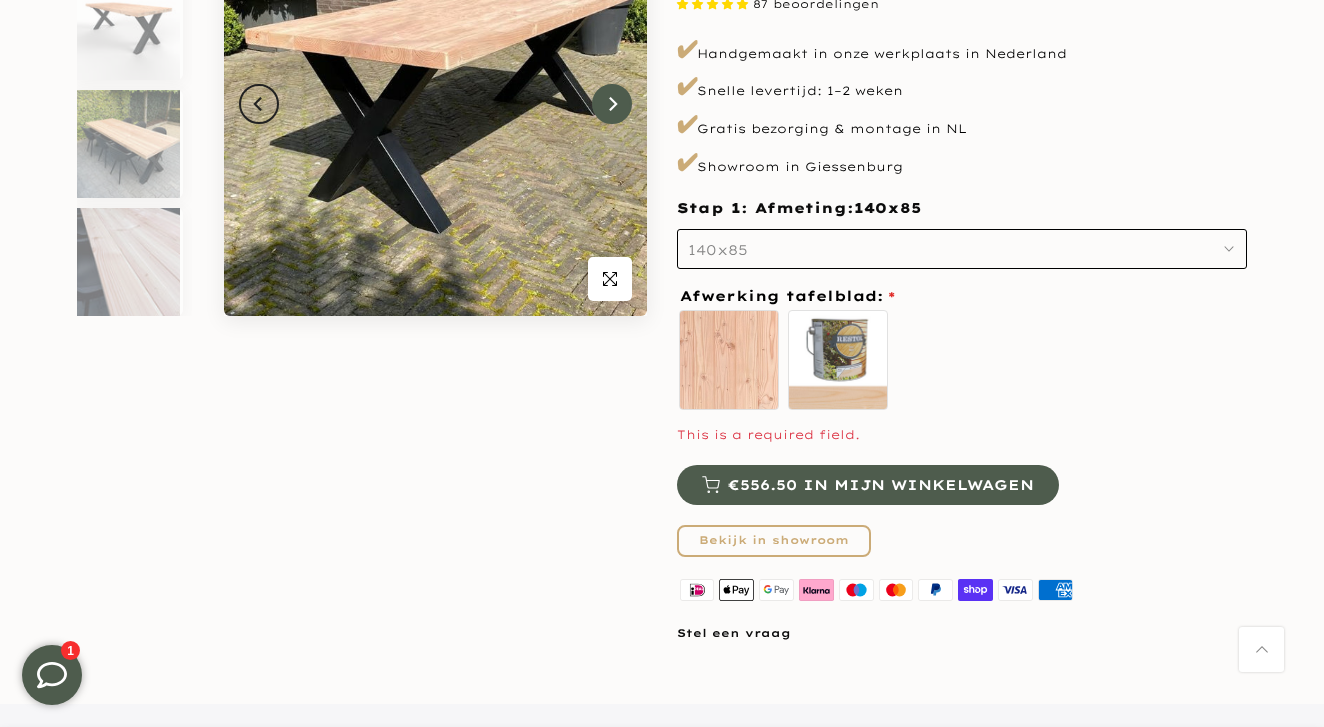 scroll, scrollTop: 0, scrollLeft: 0, axis: both 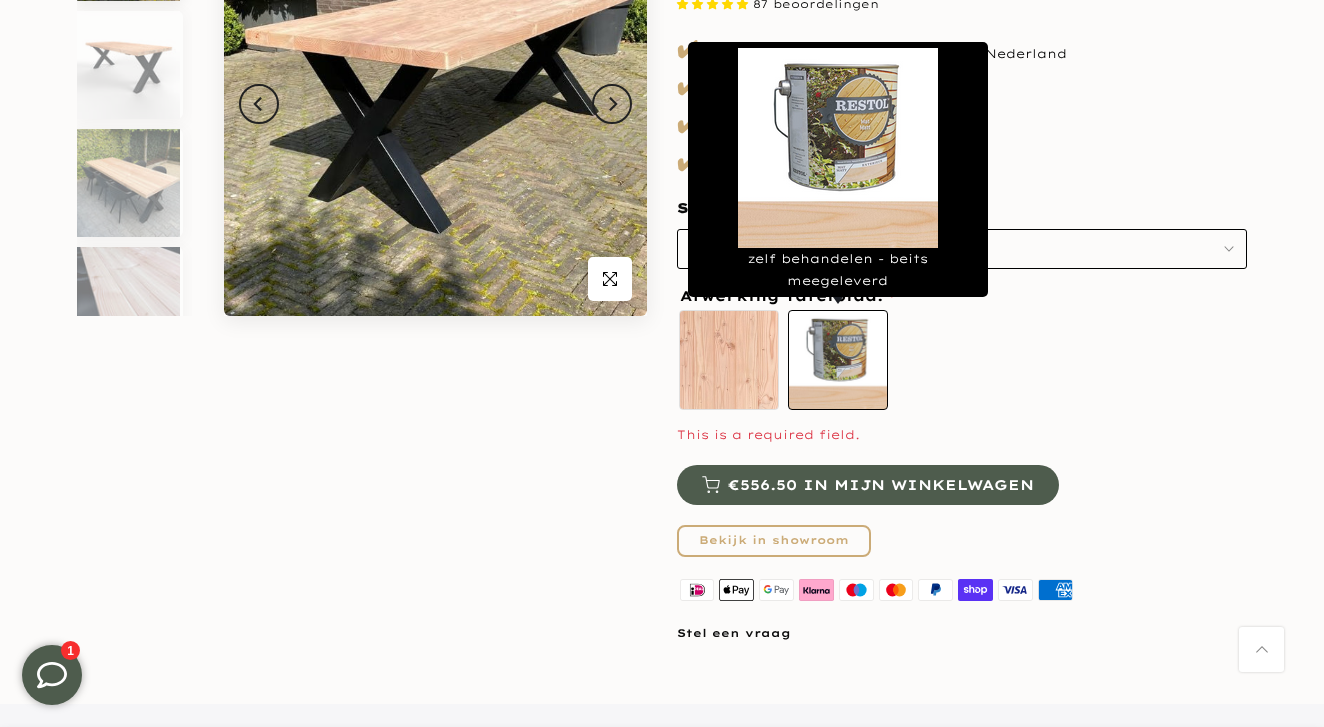 click on "zelf behandelen - beits meegeleverd" at bounding box center [838, 360] 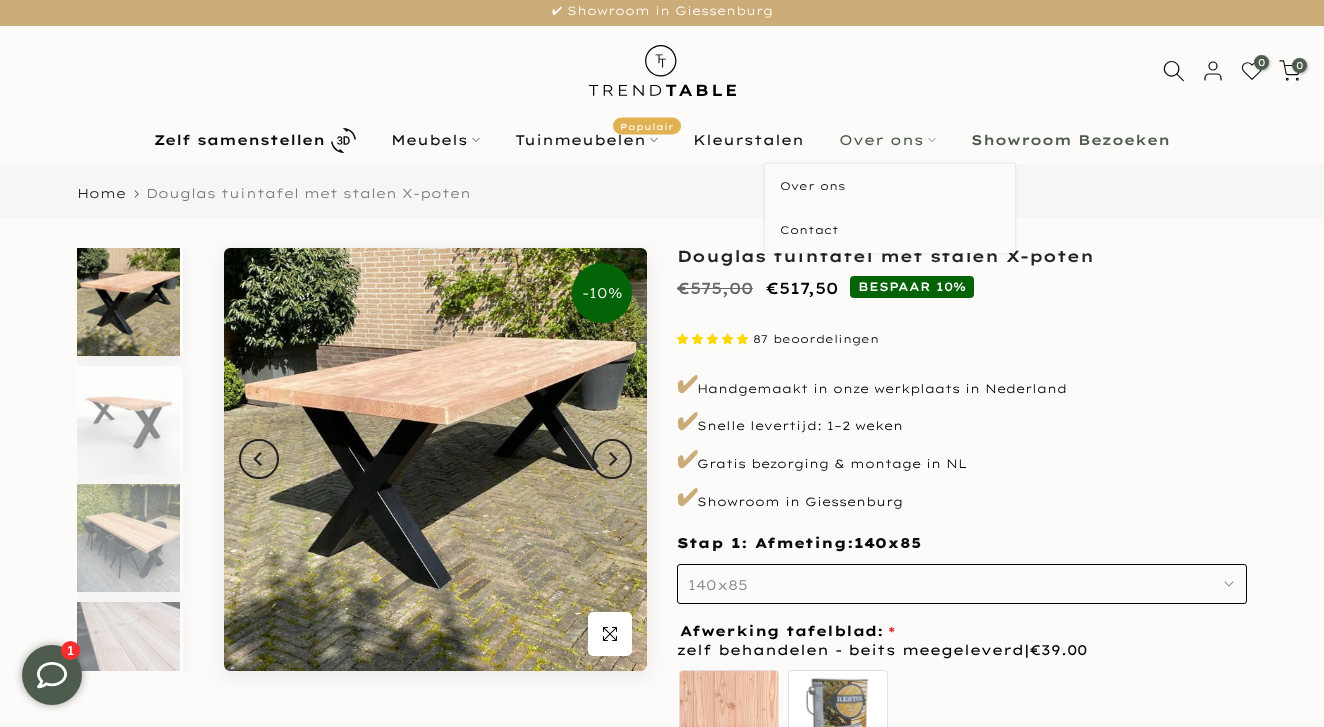 scroll, scrollTop: 8, scrollLeft: 0, axis: vertical 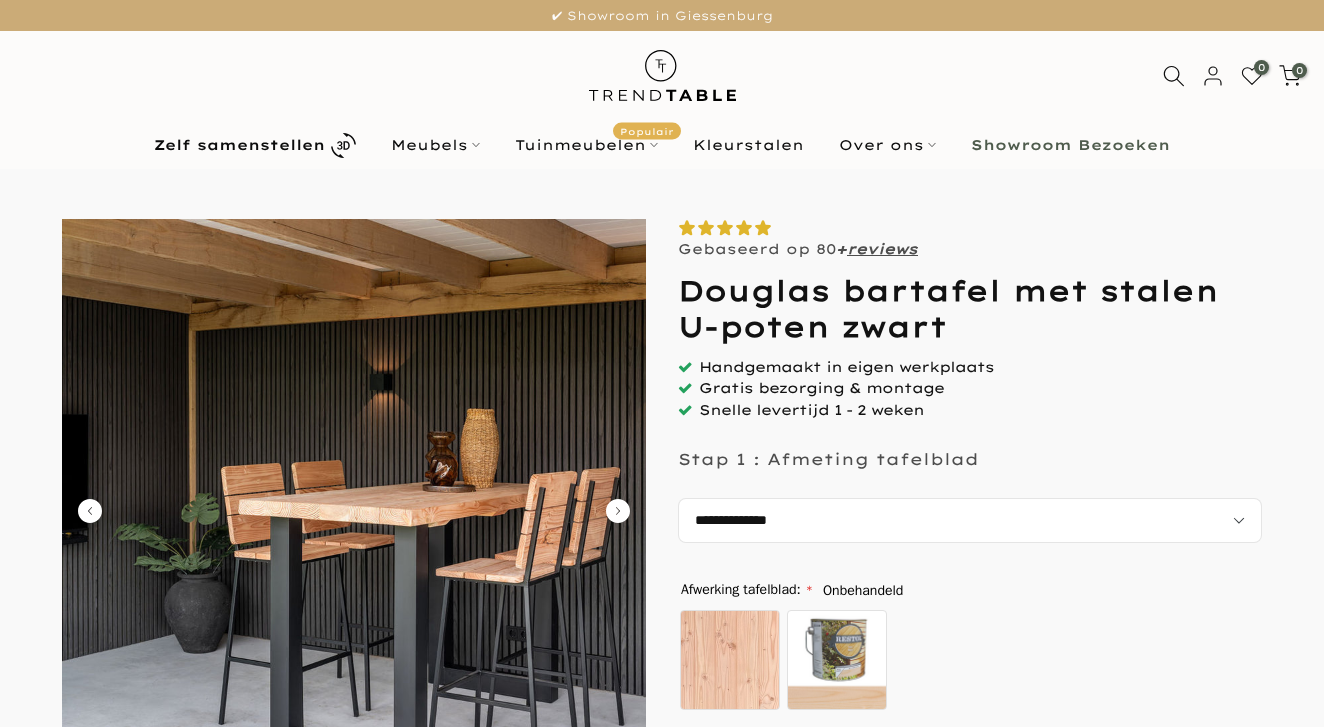 select on "**********" 